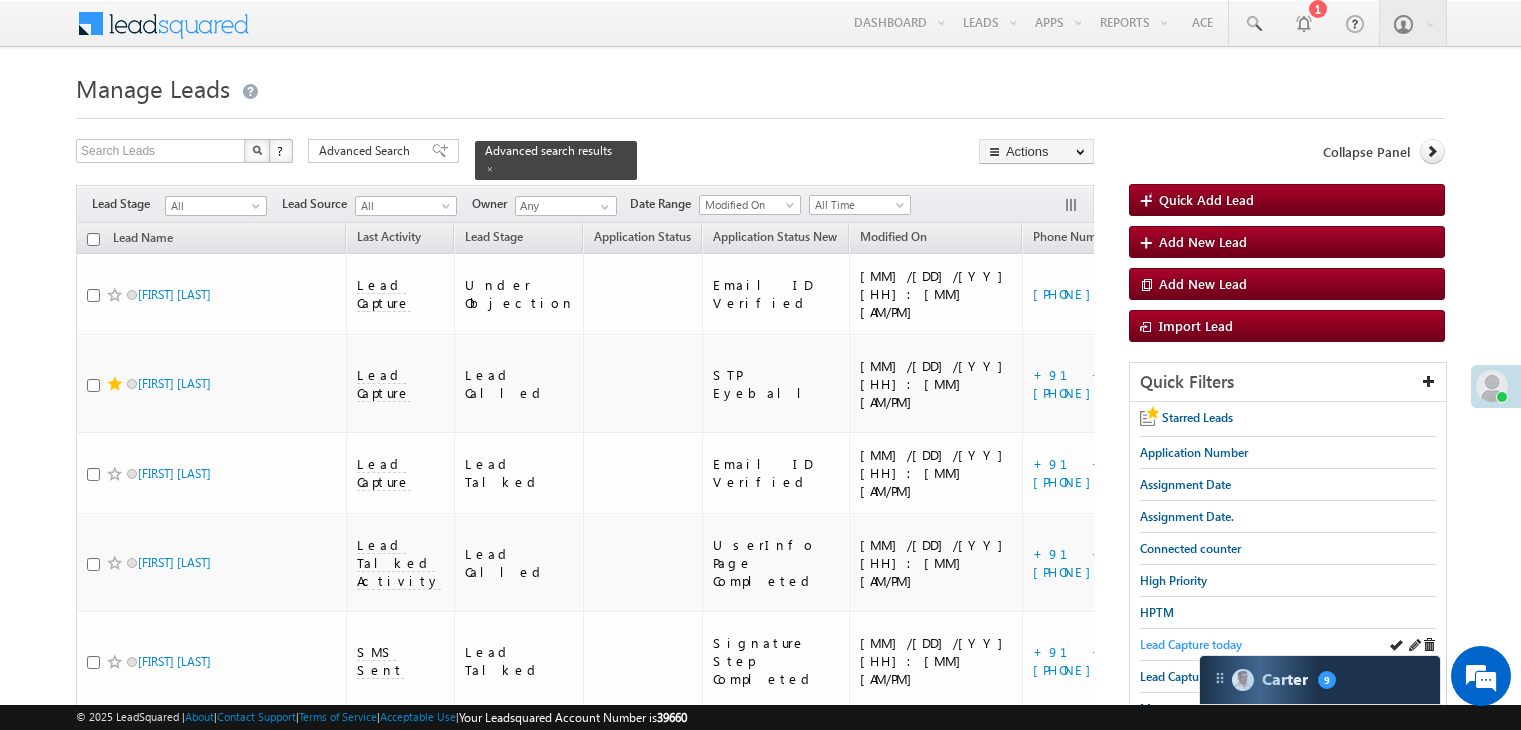 scroll, scrollTop: 100, scrollLeft: 0, axis: vertical 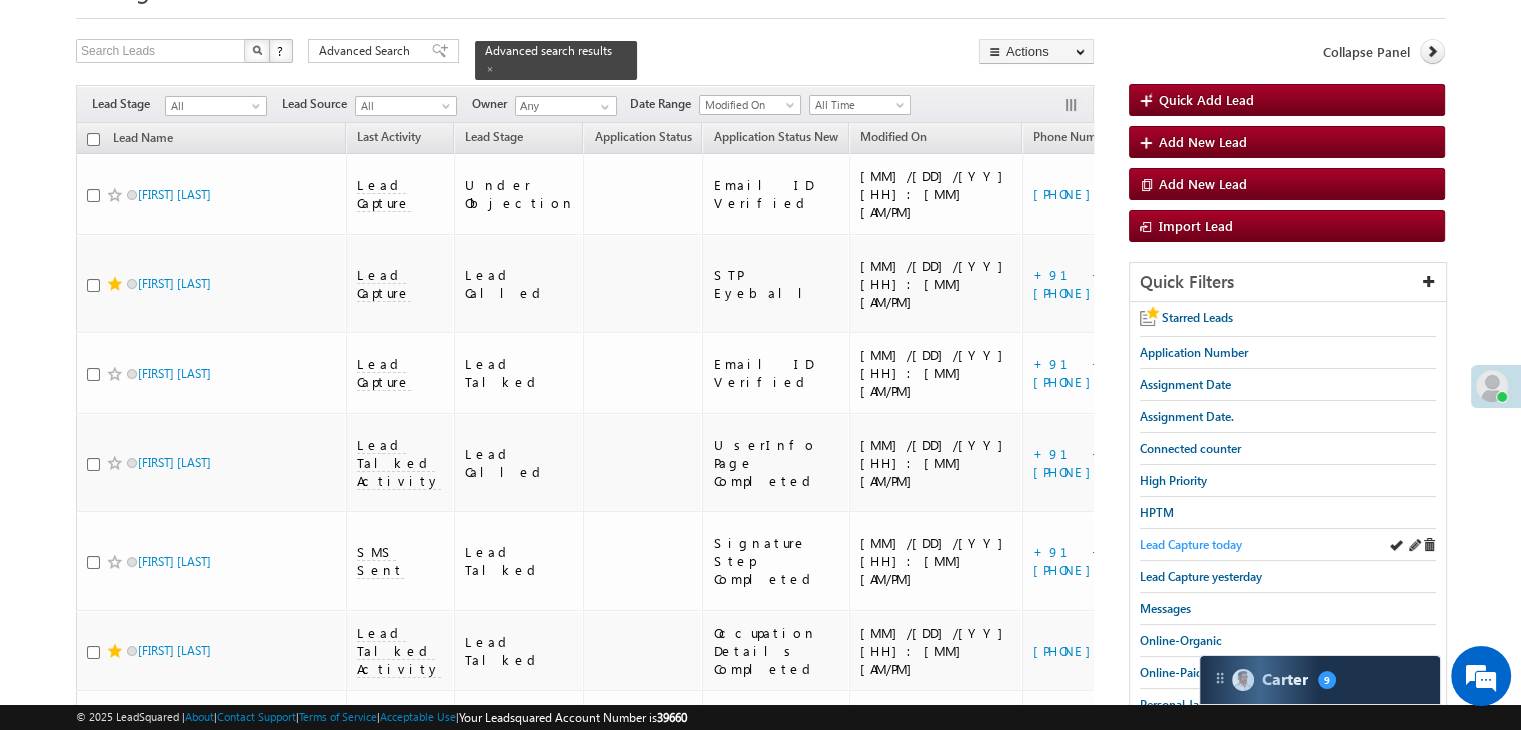 click on "Lead Capture today" at bounding box center [1191, 544] 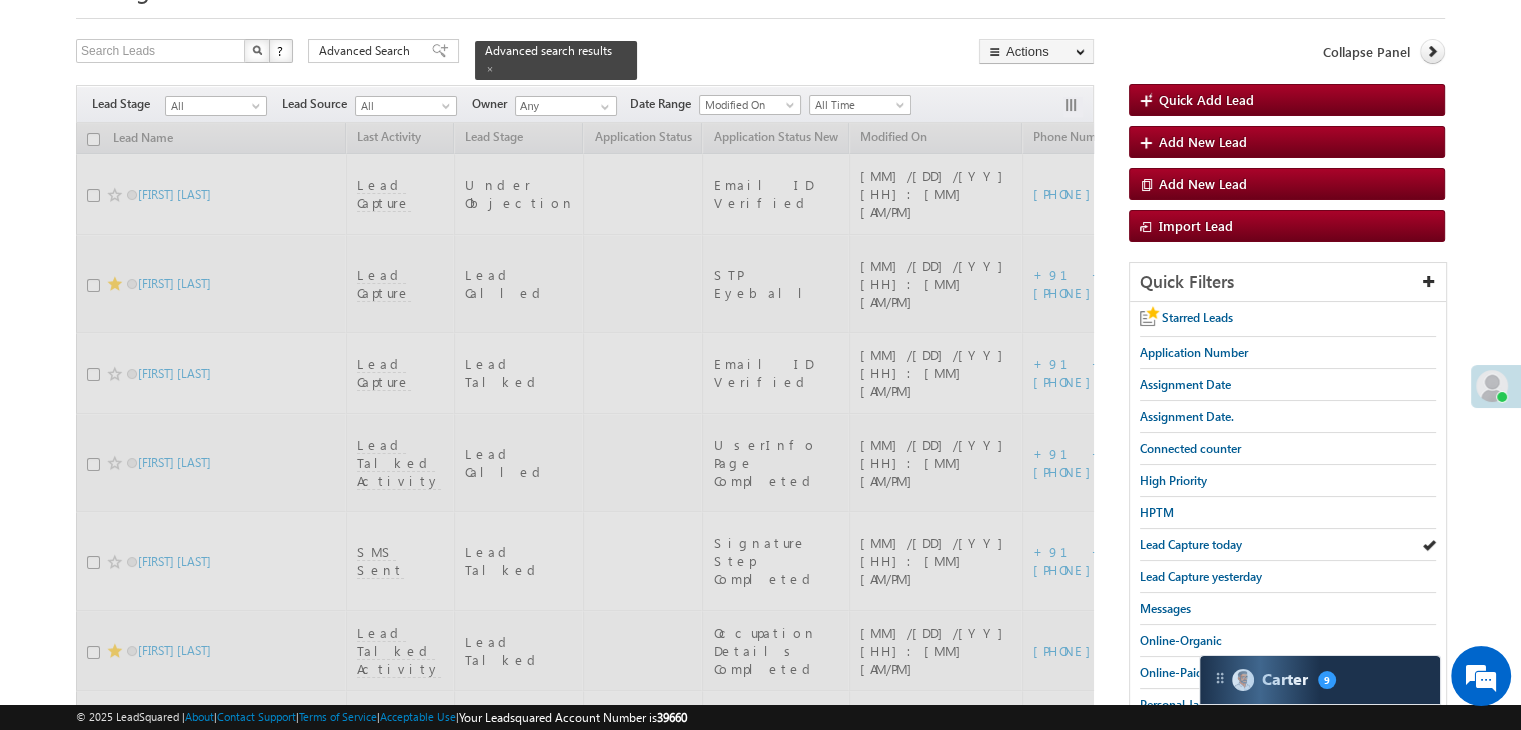 scroll, scrollTop: 100, scrollLeft: 0, axis: vertical 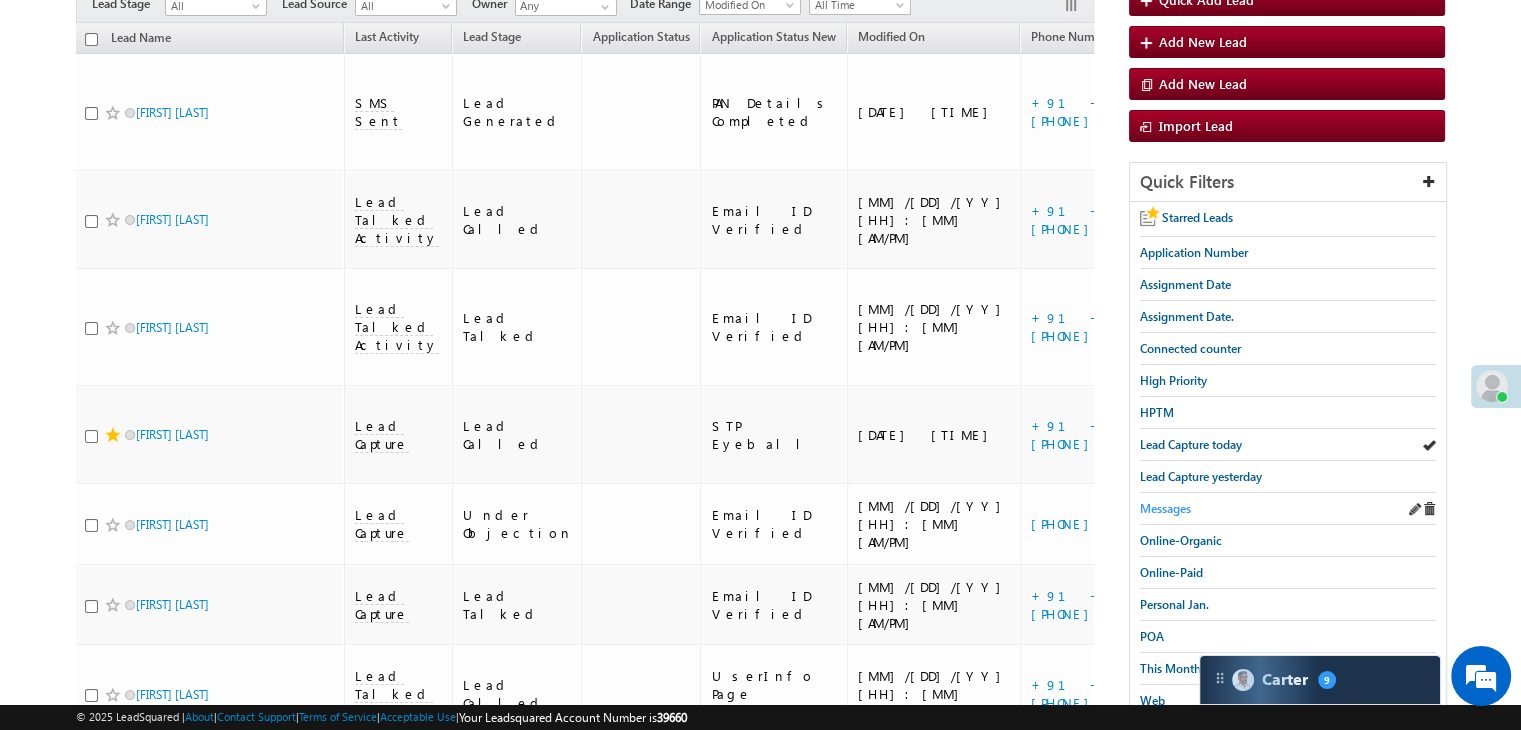 click on "Messages" at bounding box center (1165, 508) 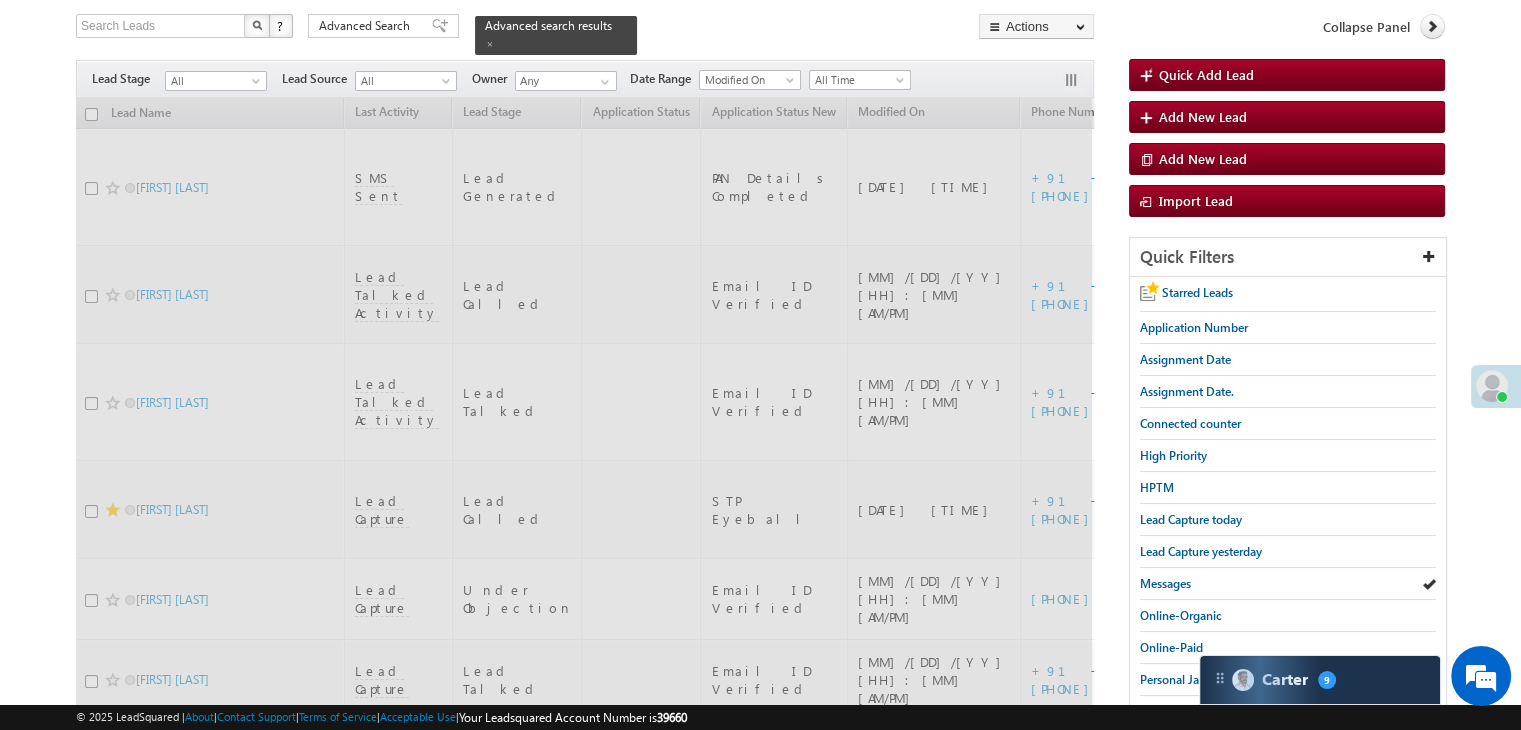 scroll, scrollTop: 0, scrollLeft: 0, axis: both 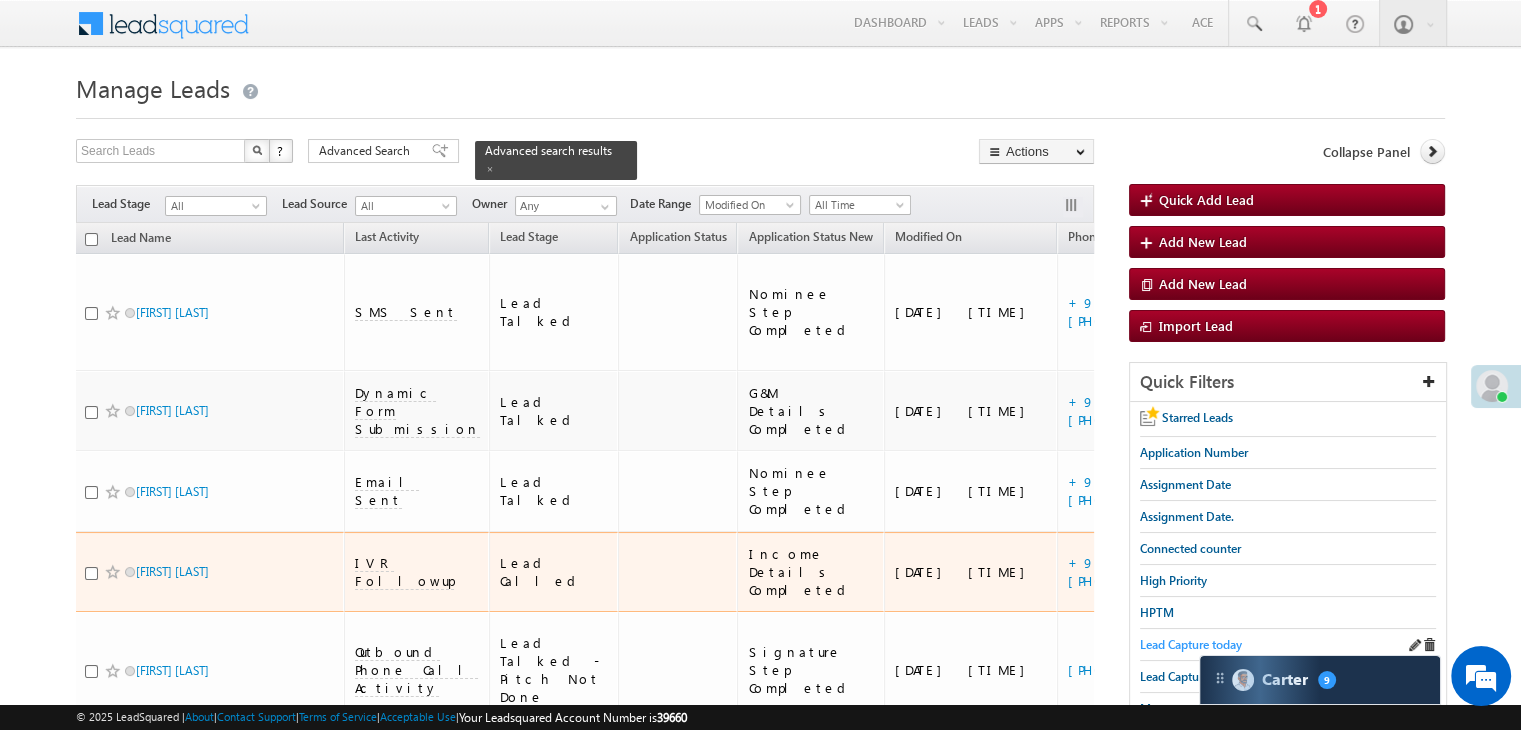 click on "Lead Capture today" at bounding box center (1191, 644) 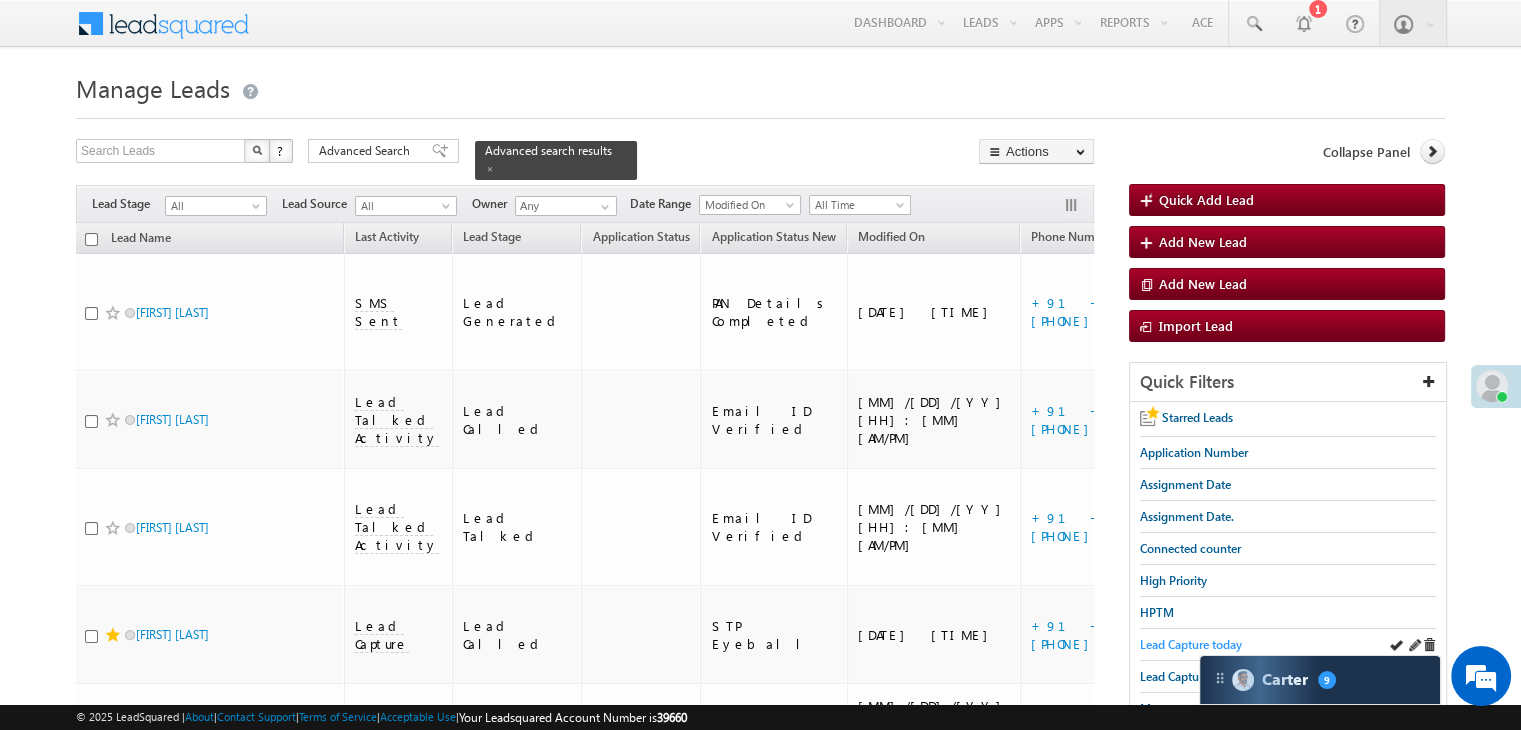 click on "Lead Capture today" at bounding box center (1191, 644) 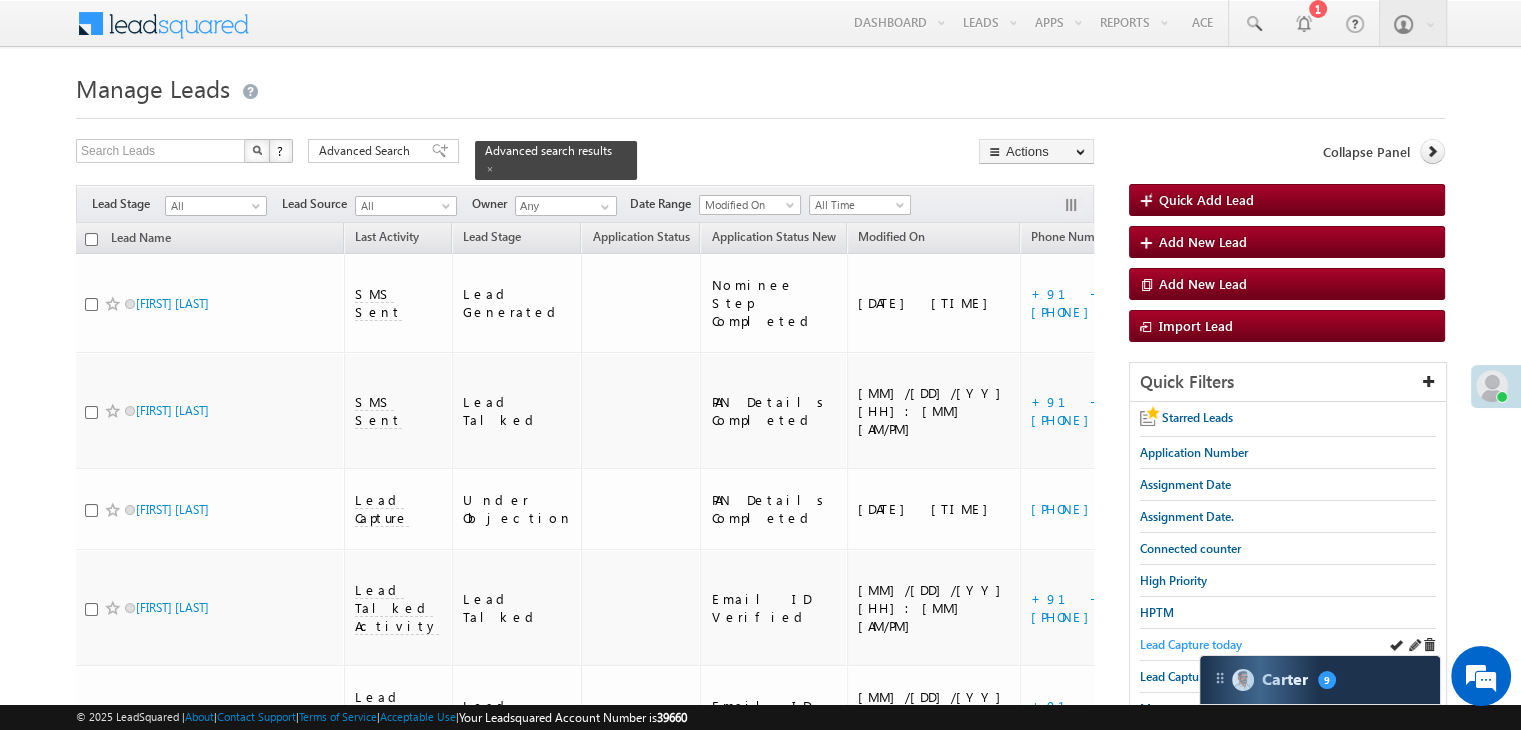 click on "Lead Capture today" at bounding box center (1191, 644) 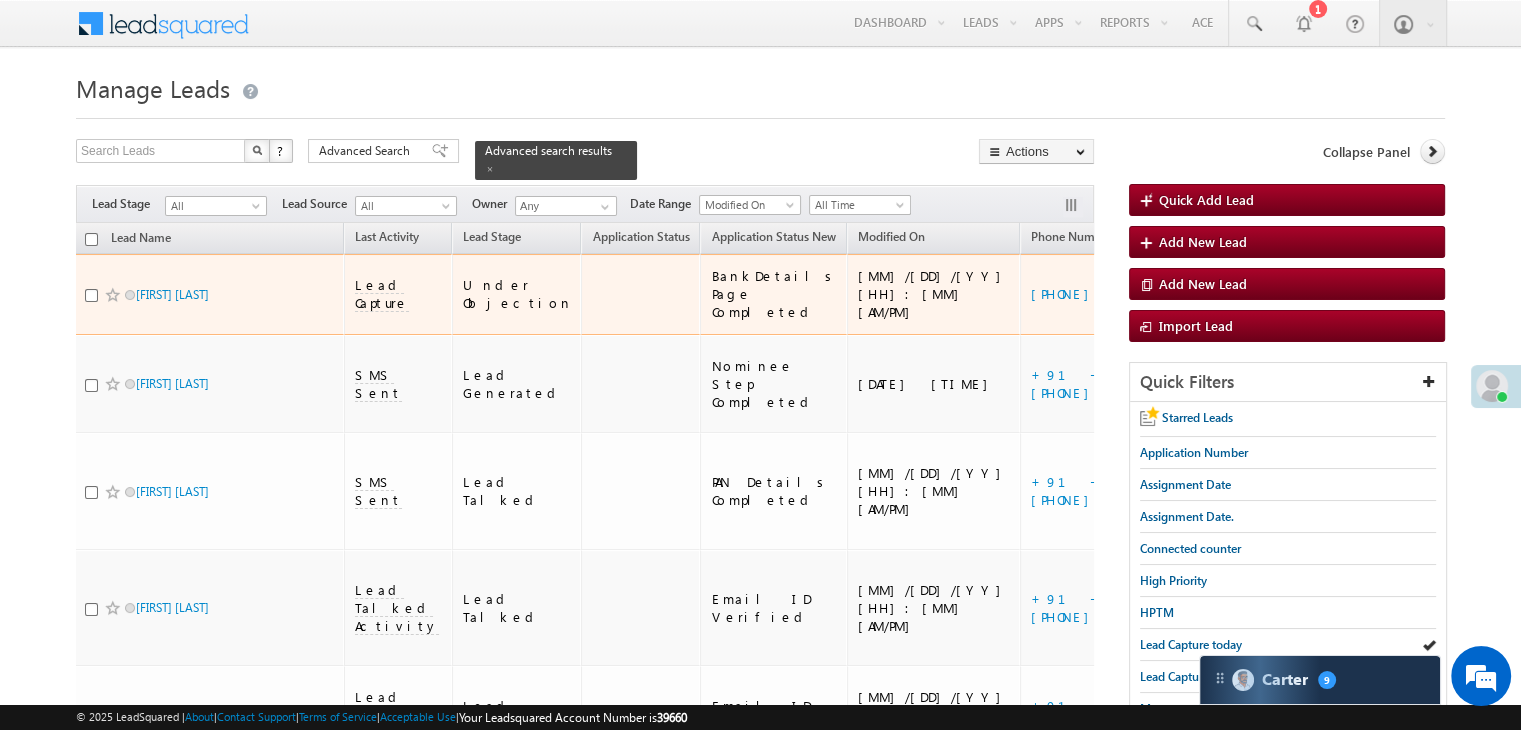 click on "https://angelbroking1-pk3em7sa.customui-test.leadsquared.com?leadId=[UUID]" at bounding box center (1314, 294) 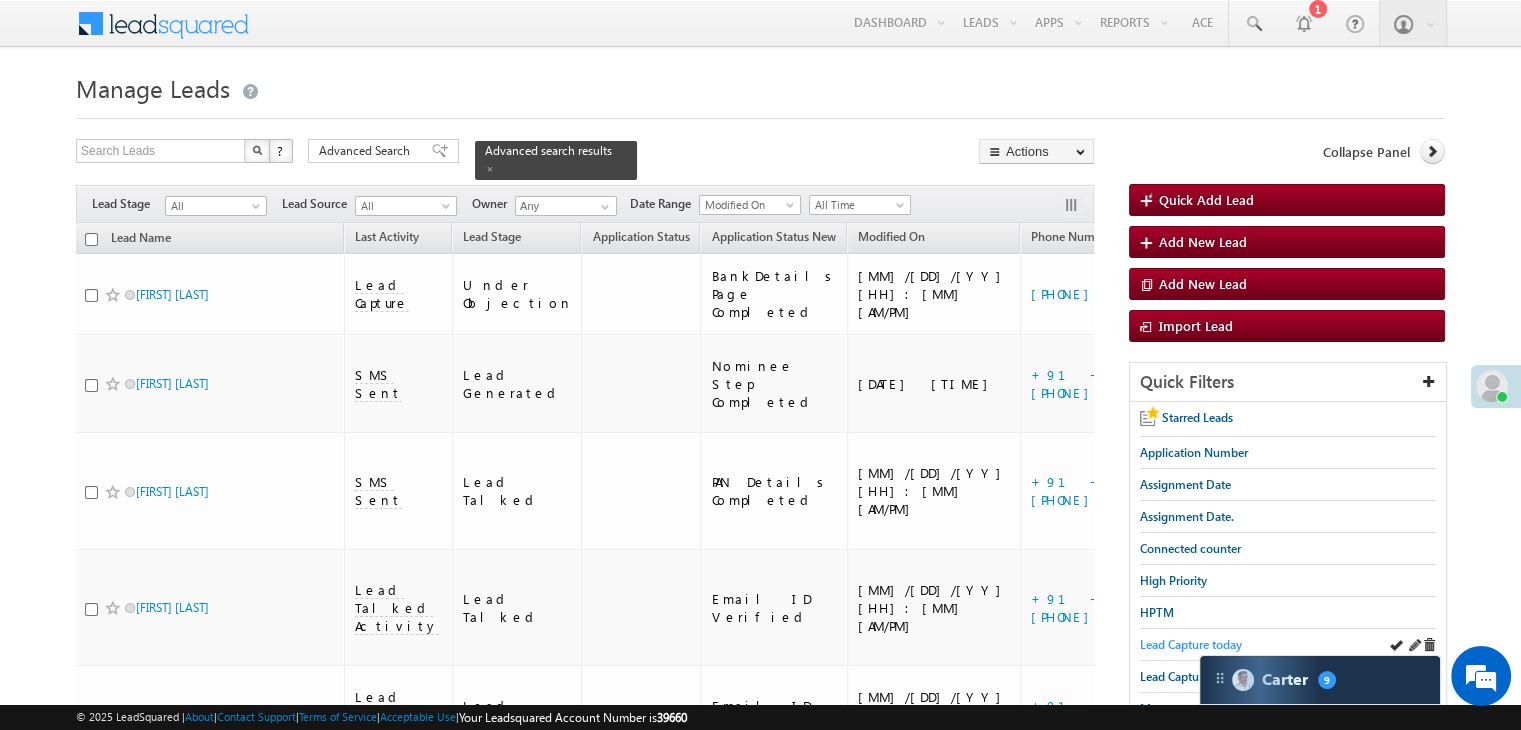 click on "Lead Capture today" at bounding box center [1191, 644] 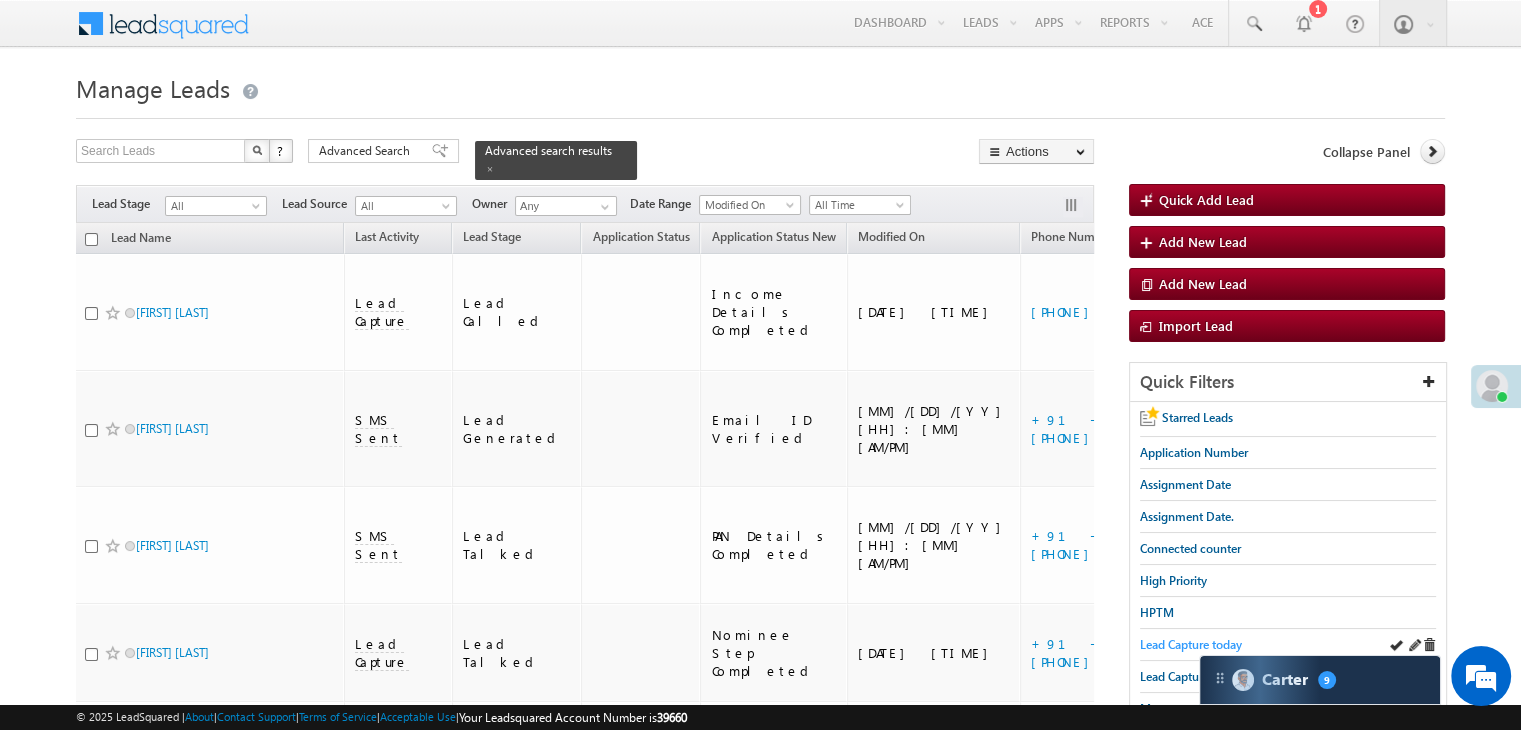 click on "Lead Capture today" at bounding box center [1191, 644] 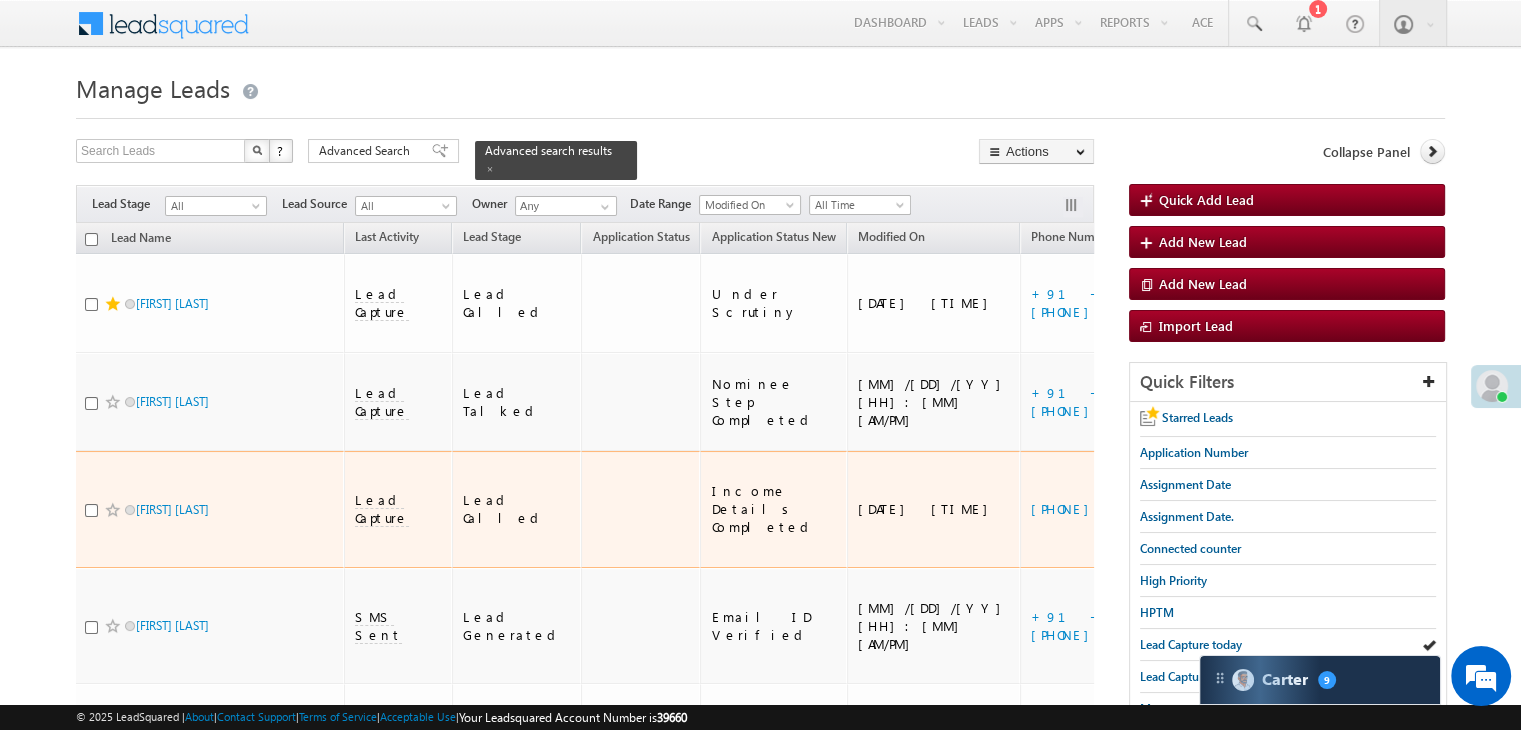 click on "https://angelbroking1-pk3em7sa.customui-test.leadsquared.com?leadId=d7a7528a-dcd8-409b-8430-311759c47dca" at bounding box center (1314, 509) 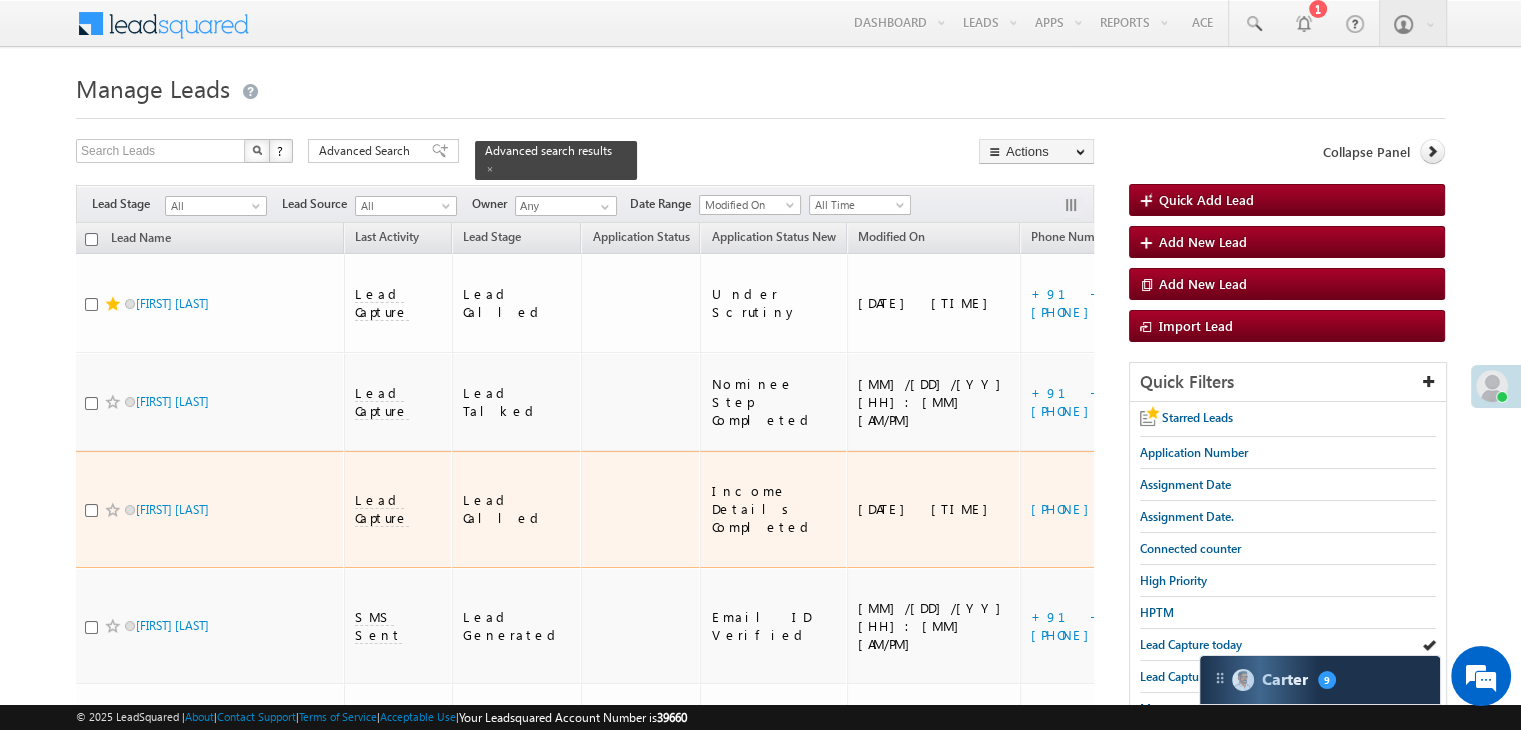 click on "https://angelbroking1-pk3em7sa.customui-test.leadsquared.com?leadId=d7a7528a-dcd8-409b-8430-311759c47dca" at bounding box center (1314, 509) 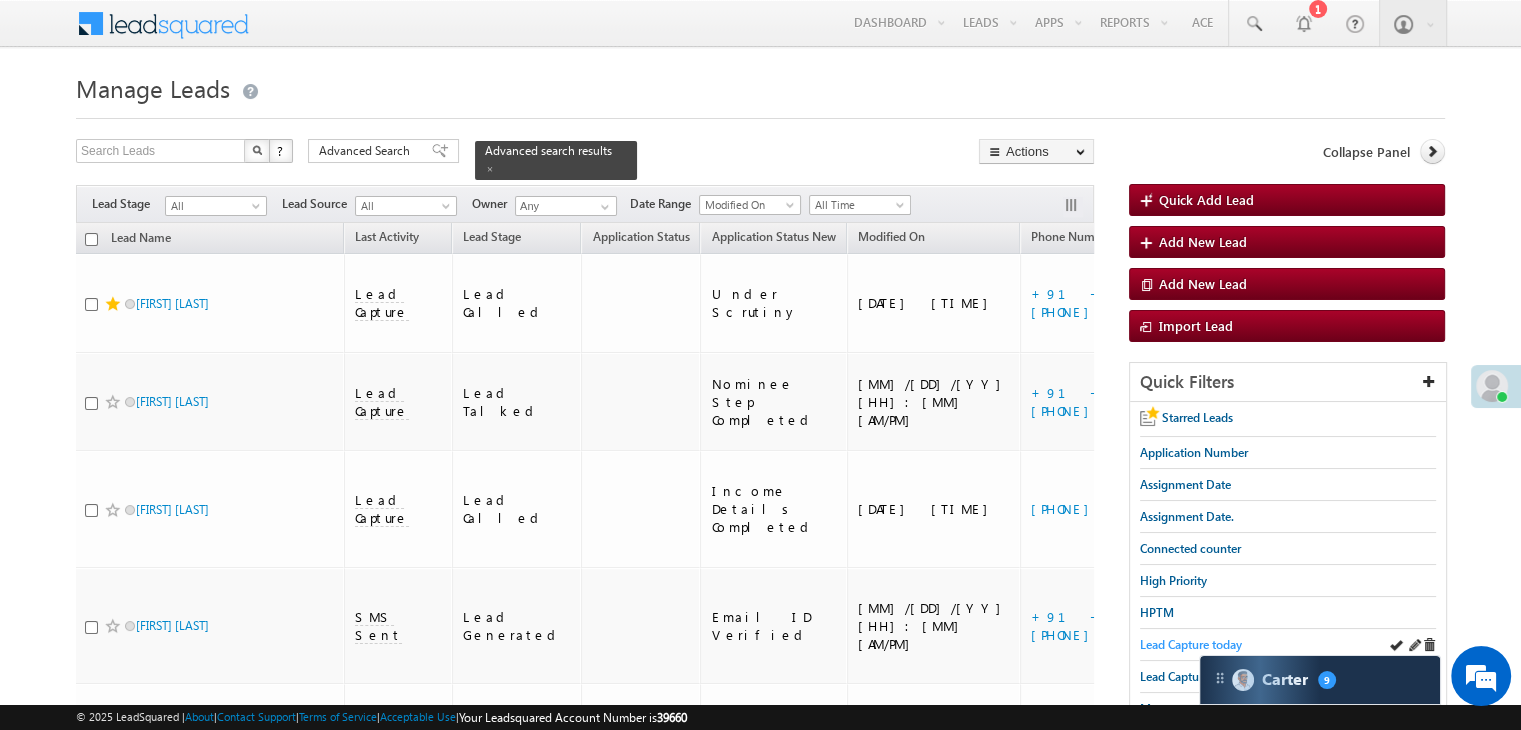 click on "Lead Capture today" at bounding box center (1191, 644) 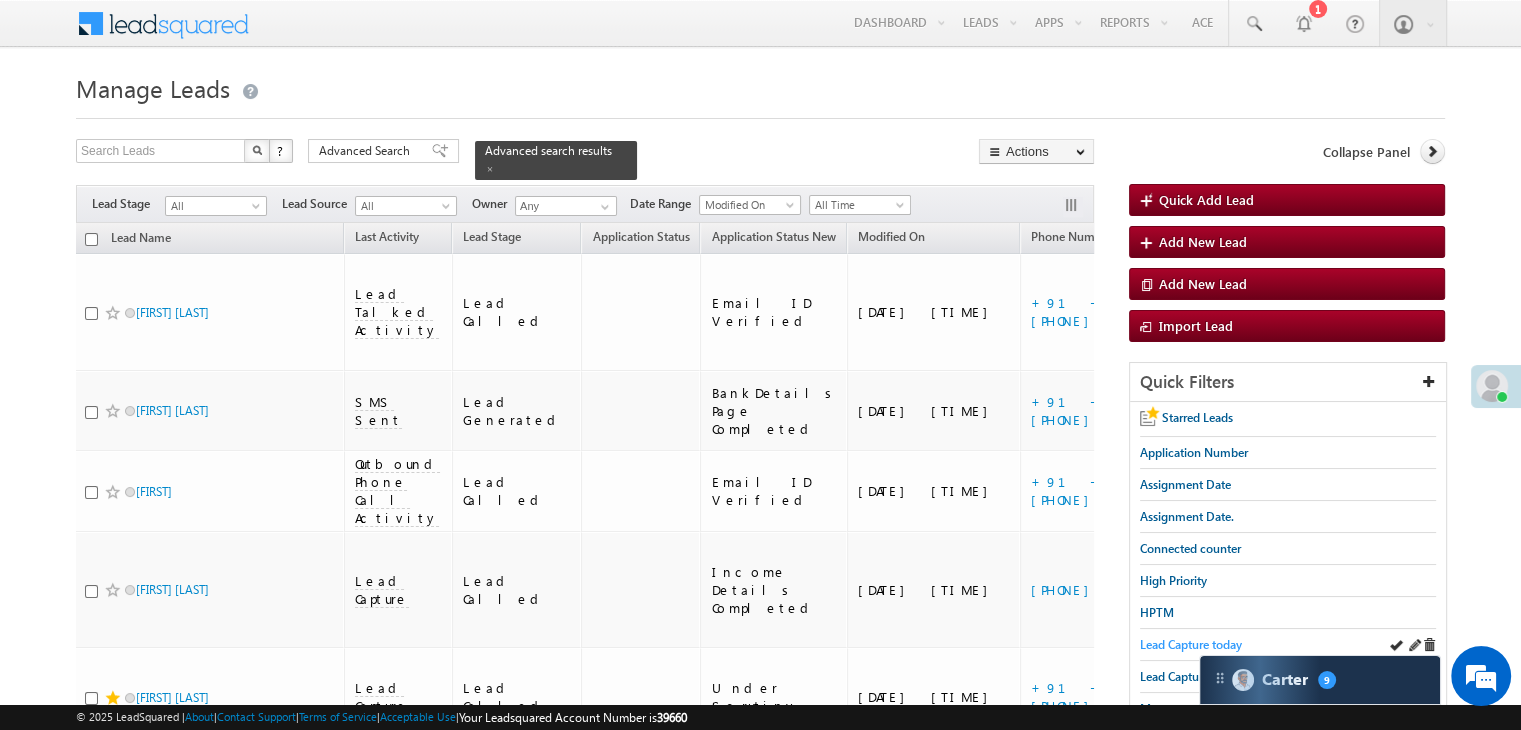 click on "Lead Capture today" at bounding box center [1191, 644] 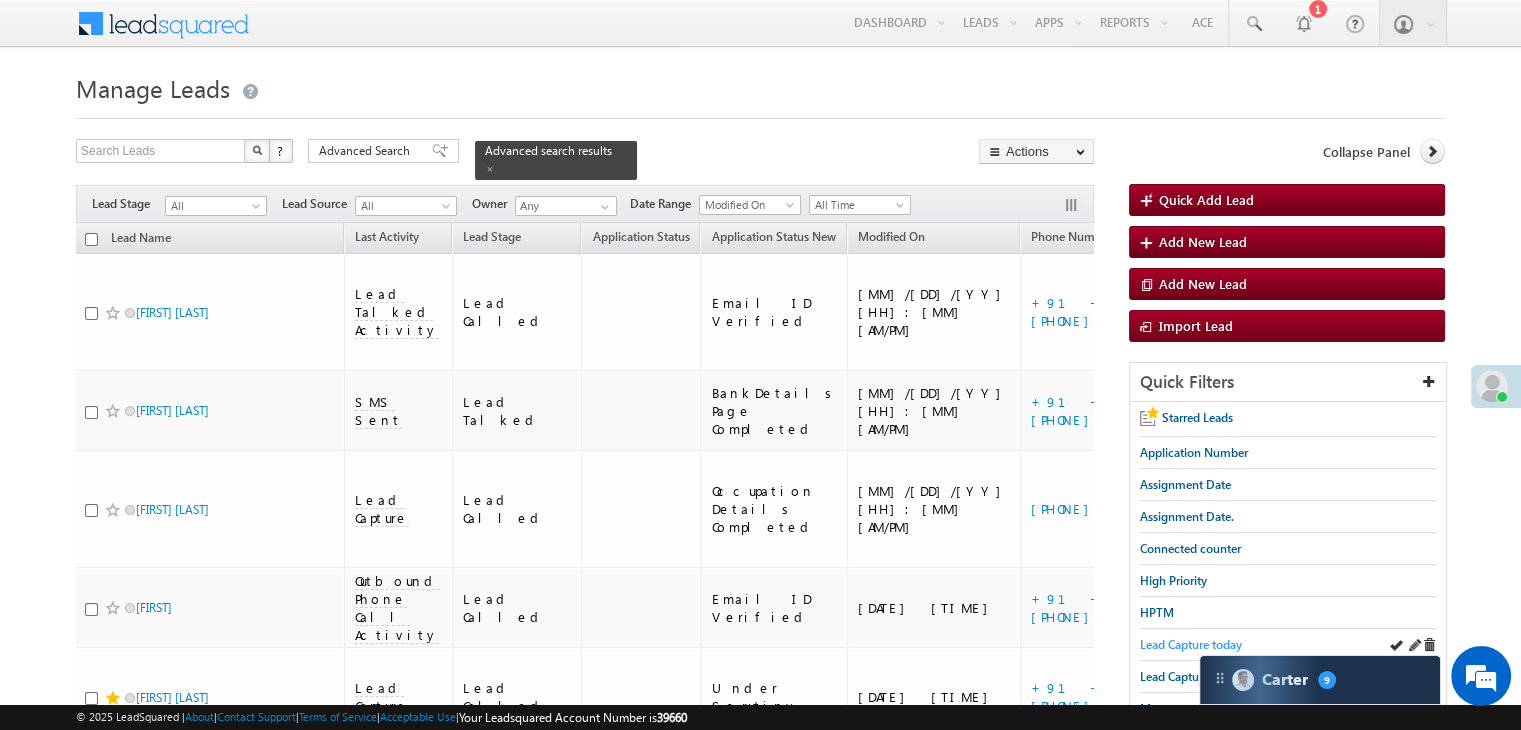 click on "Lead Capture today" at bounding box center (1191, 644) 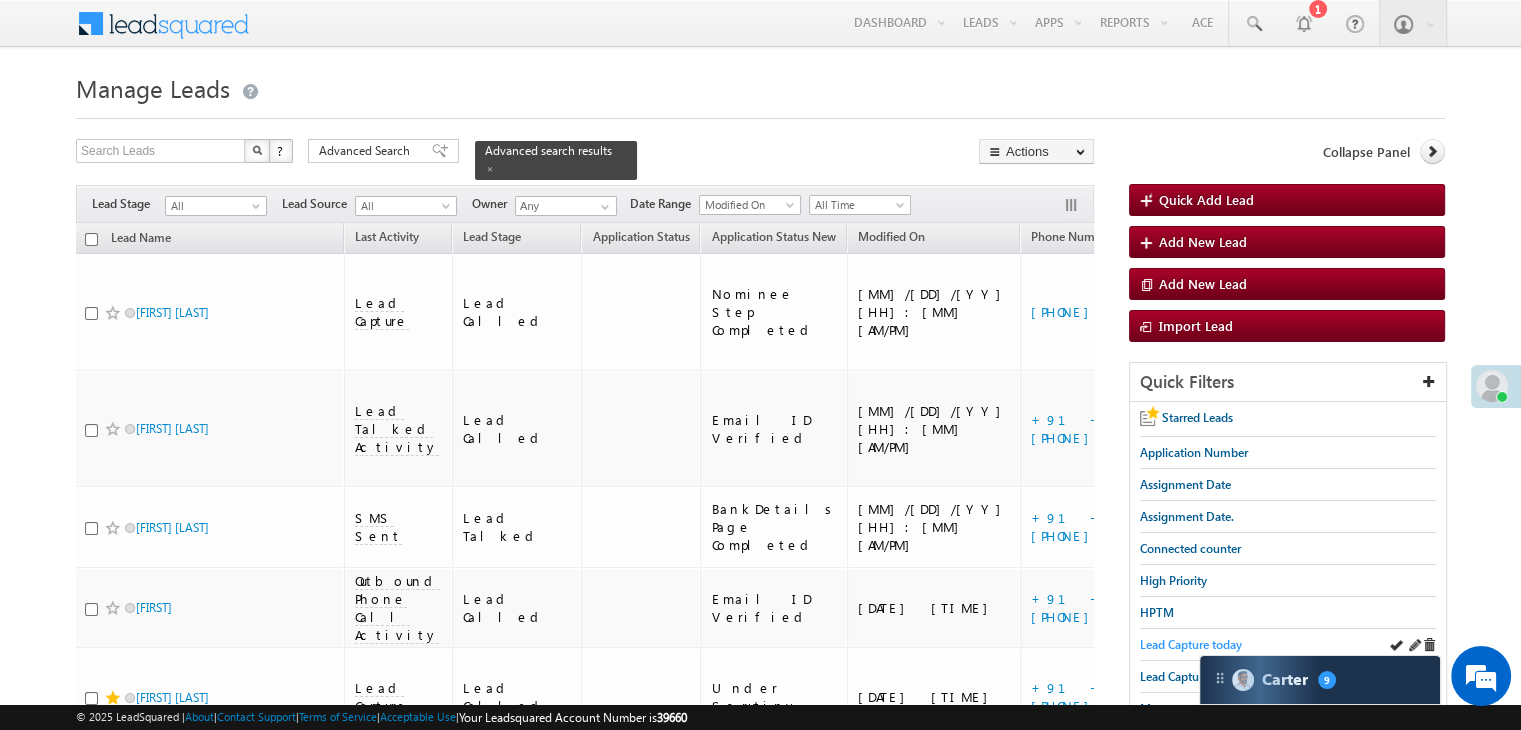 click on "Lead Capture today" at bounding box center (1191, 644) 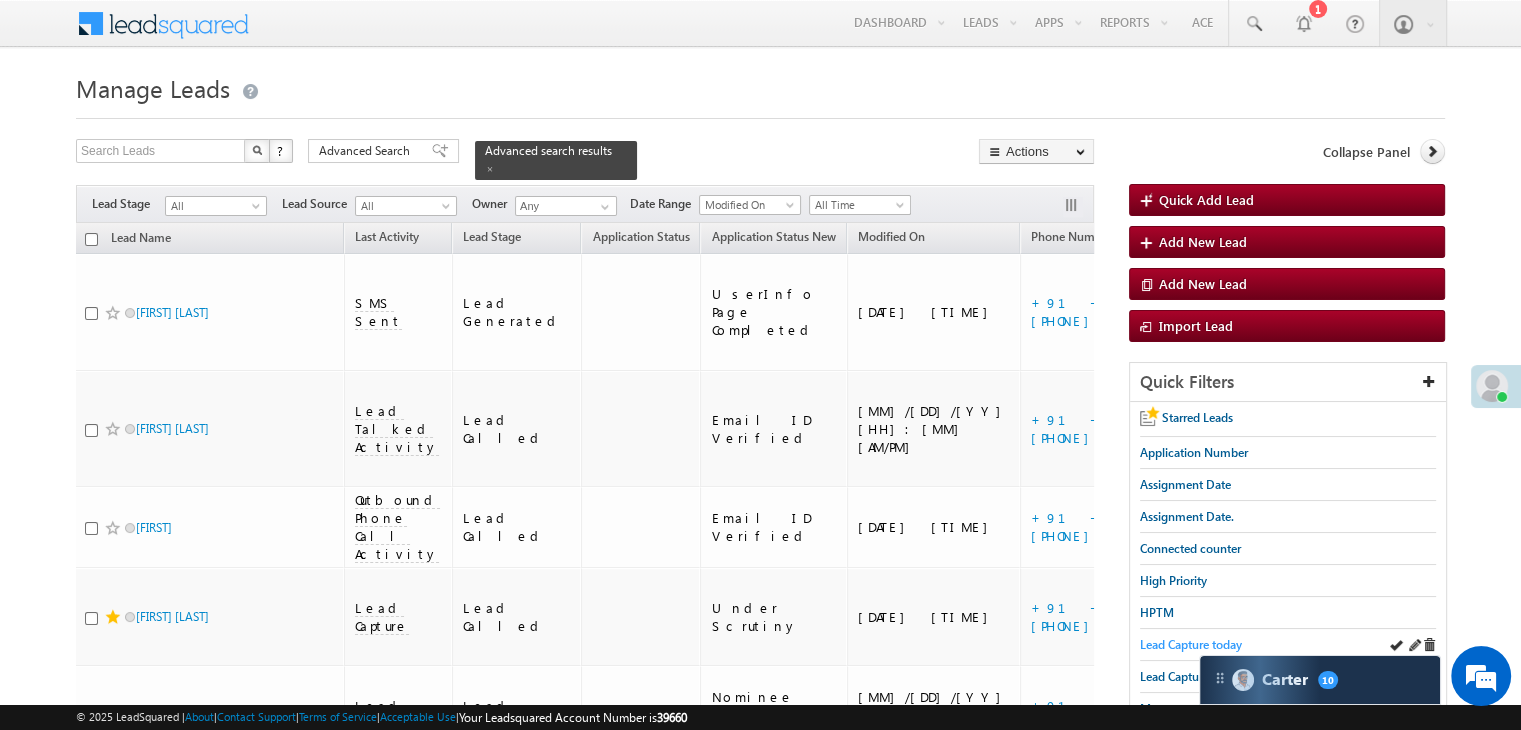 click on "Lead Capture today" at bounding box center [1191, 644] 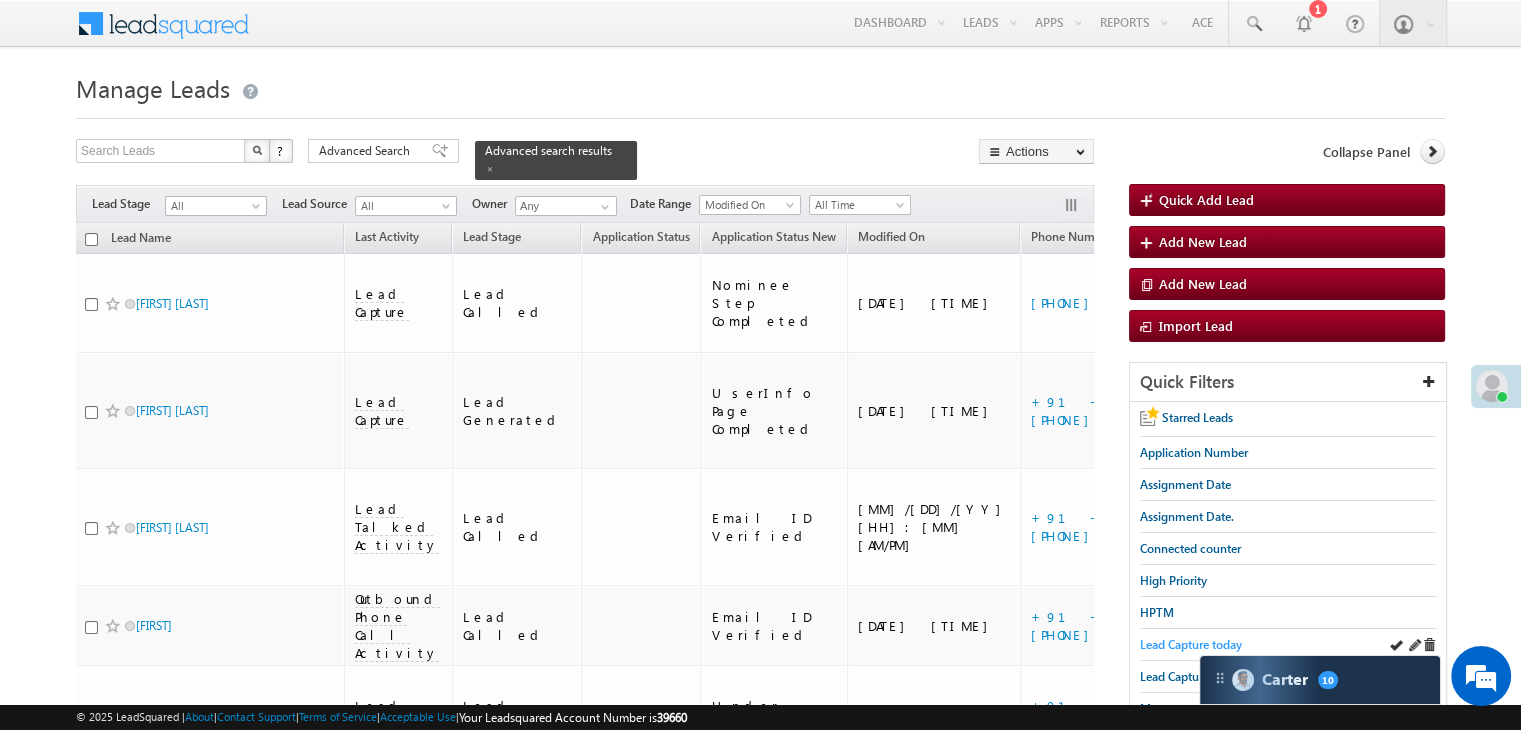 click on "Lead Capture today" at bounding box center (1191, 644) 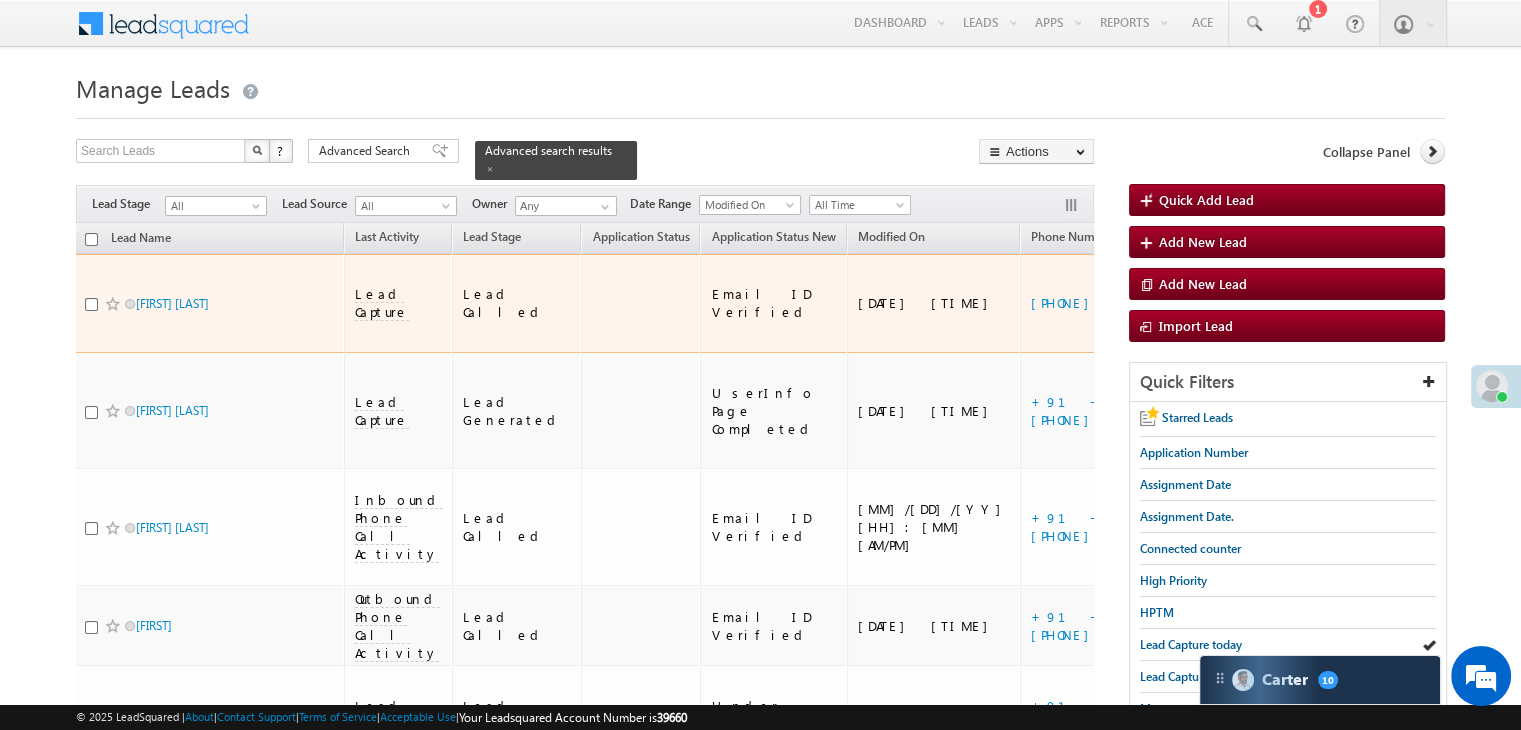 click at bounding box center (113, 304) 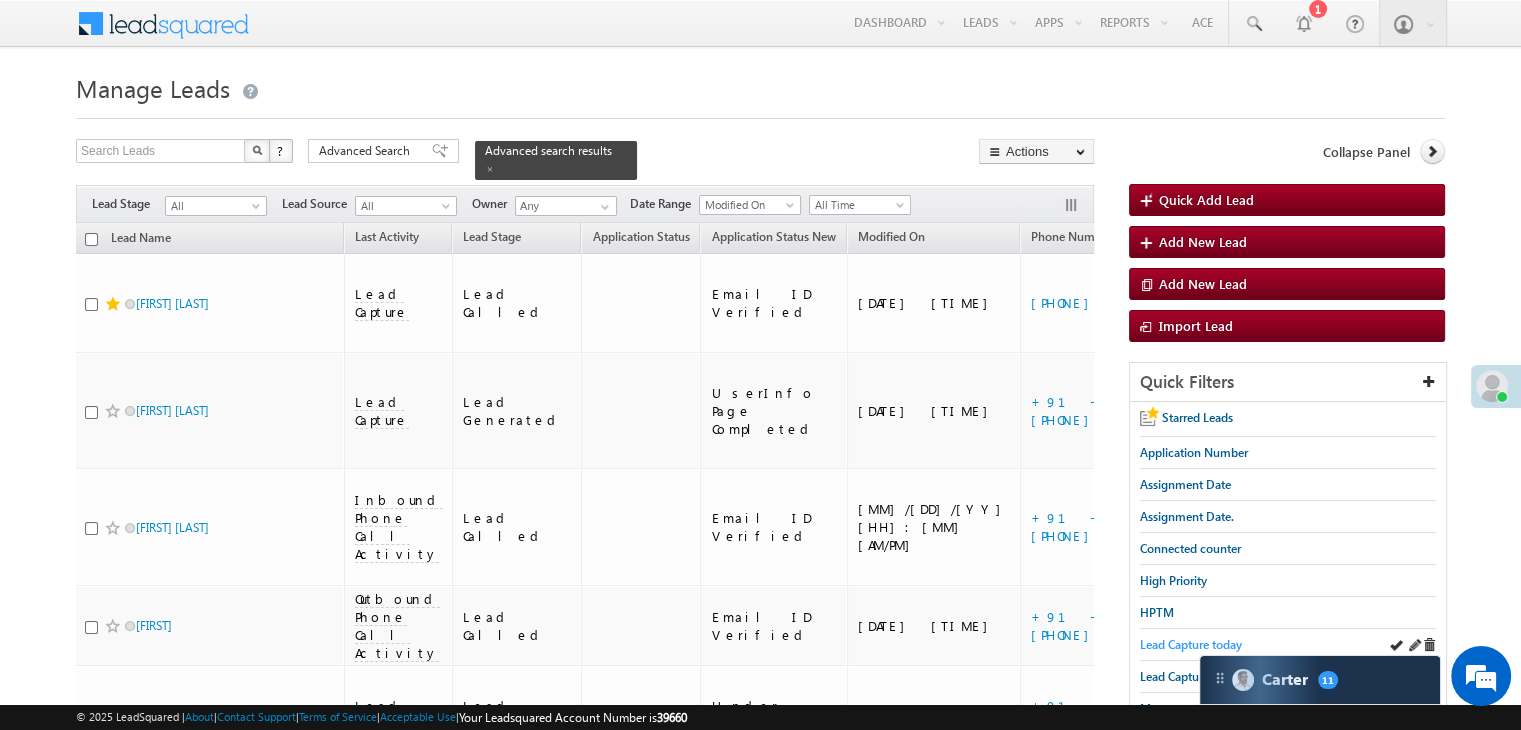 click on "Lead Capture today" at bounding box center [1191, 644] 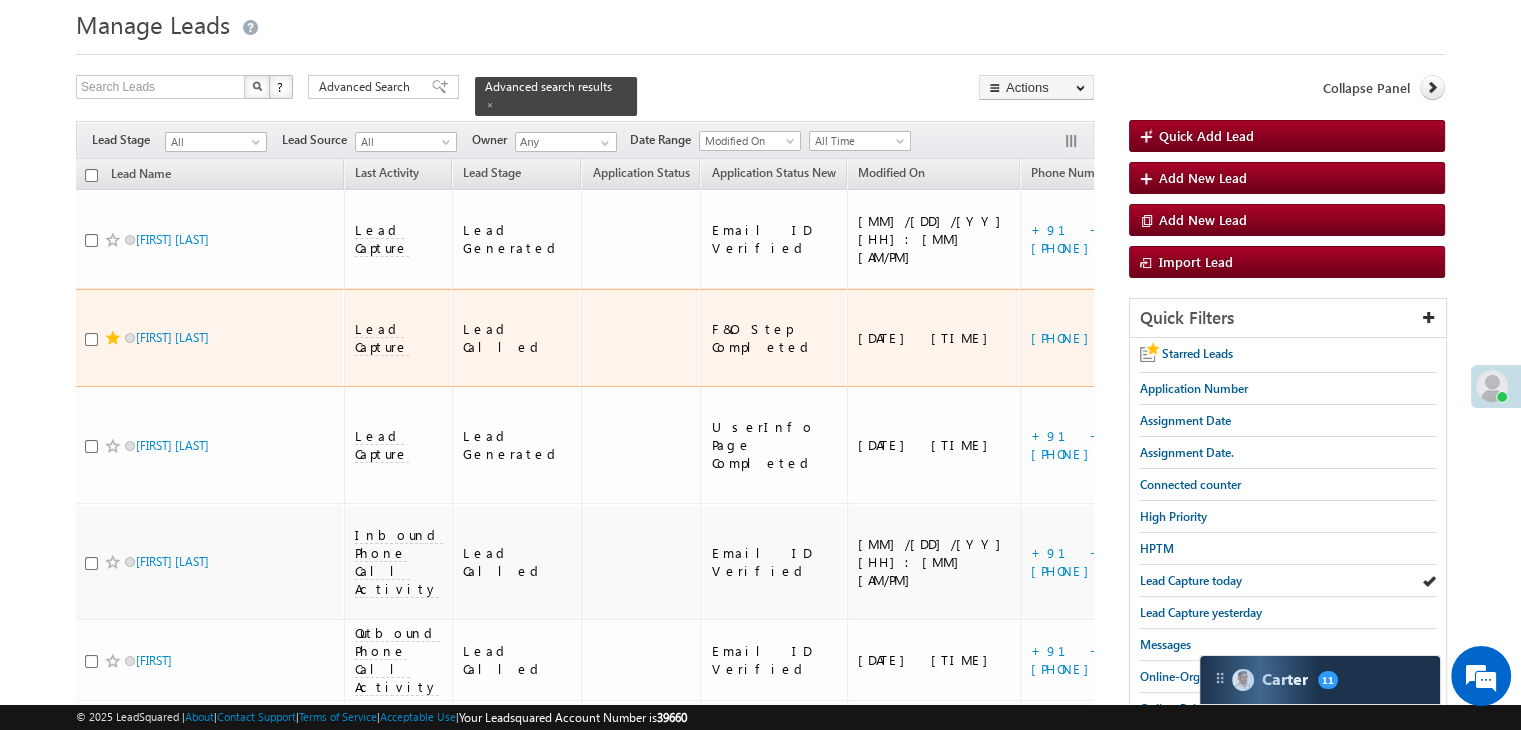 scroll, scrollTop: 0, scrollLeft: 0, axis: both 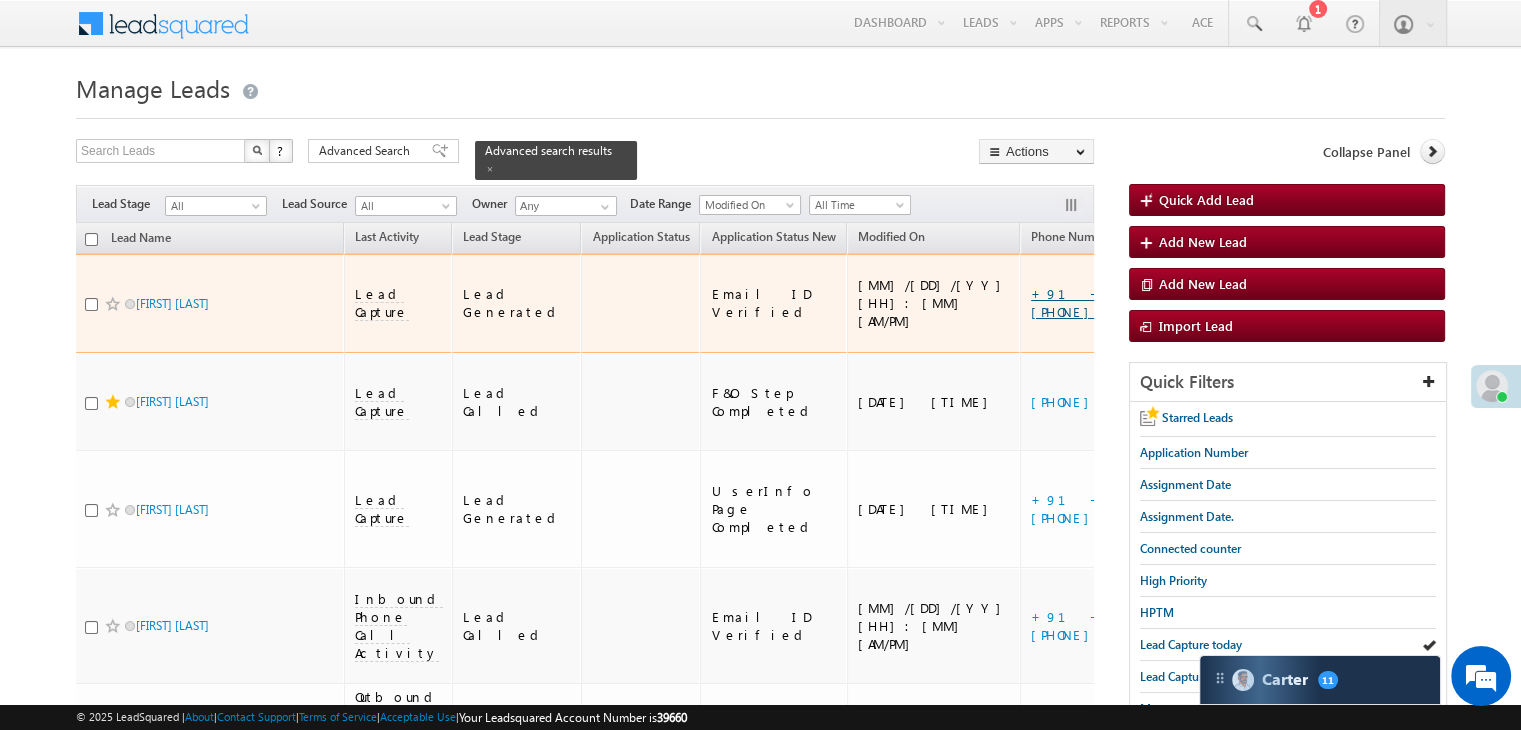 click on "+91-[PHONE]" at bounding box center (1065, 302) 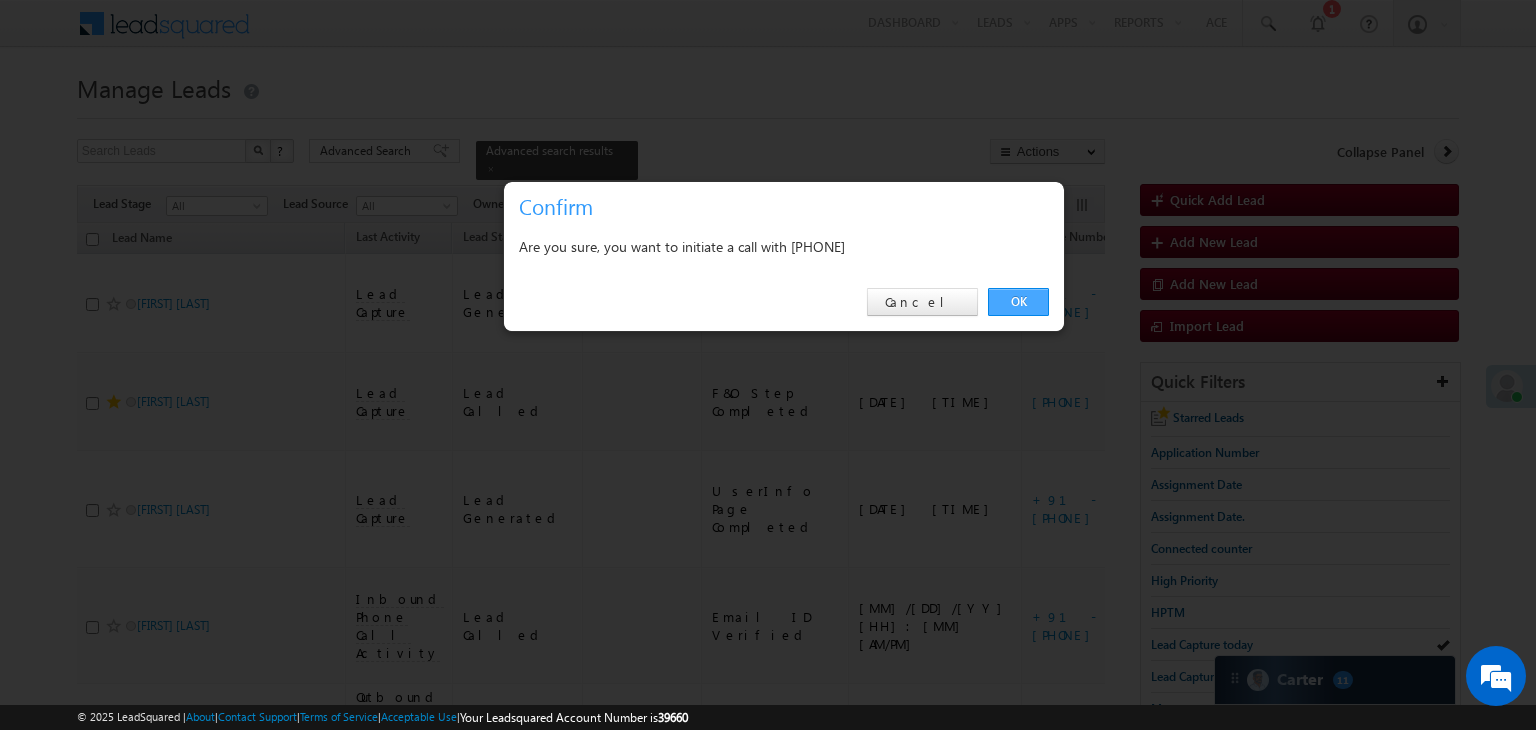 click on "OK" at bounding box center (1018, 302) 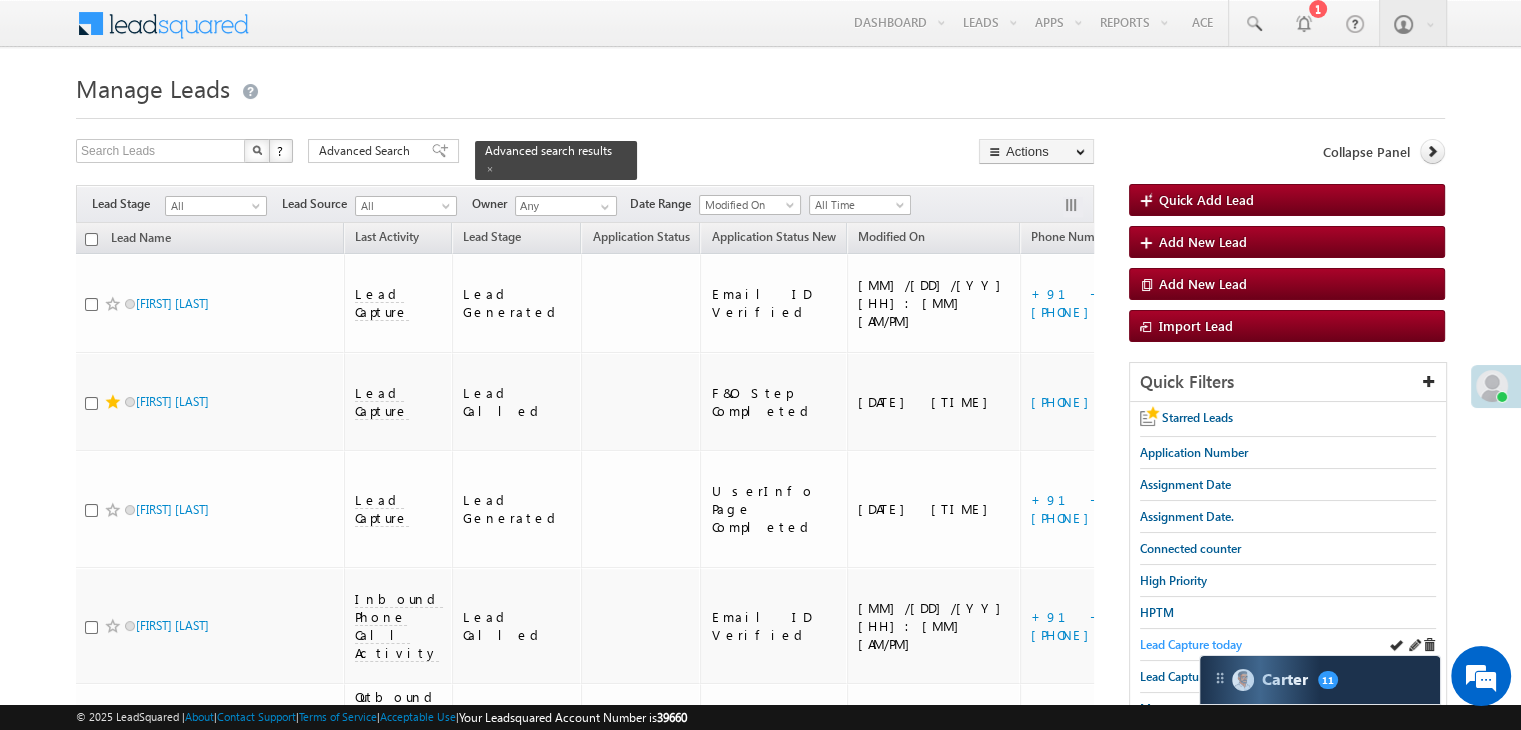 click on "Lead Capture today" at bounding box center [1191, 644] 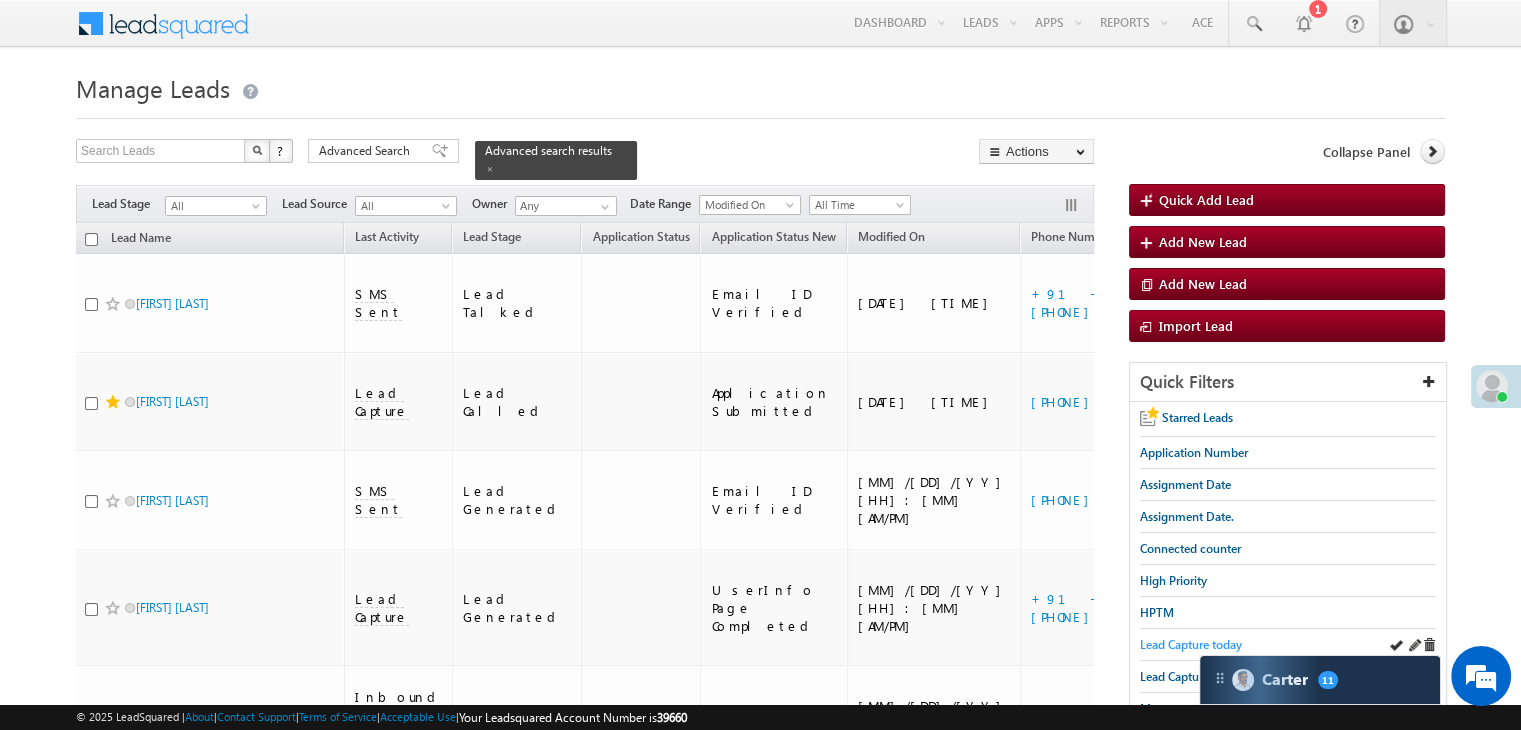 click on "Lead Capture today" at bounding box center (1191, 644) 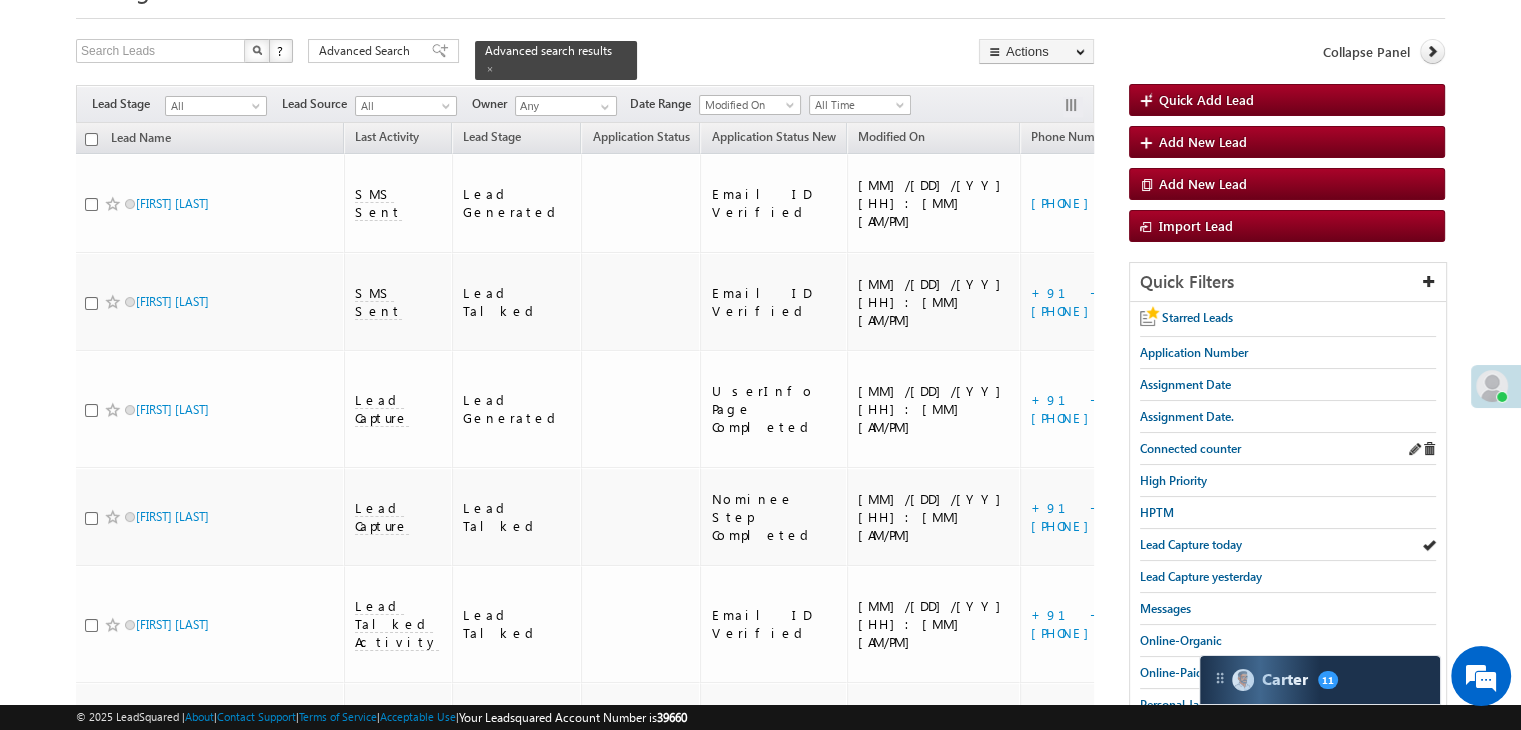 scroll, scrollTop: 100, scrollLeft: 0, axis: vertical 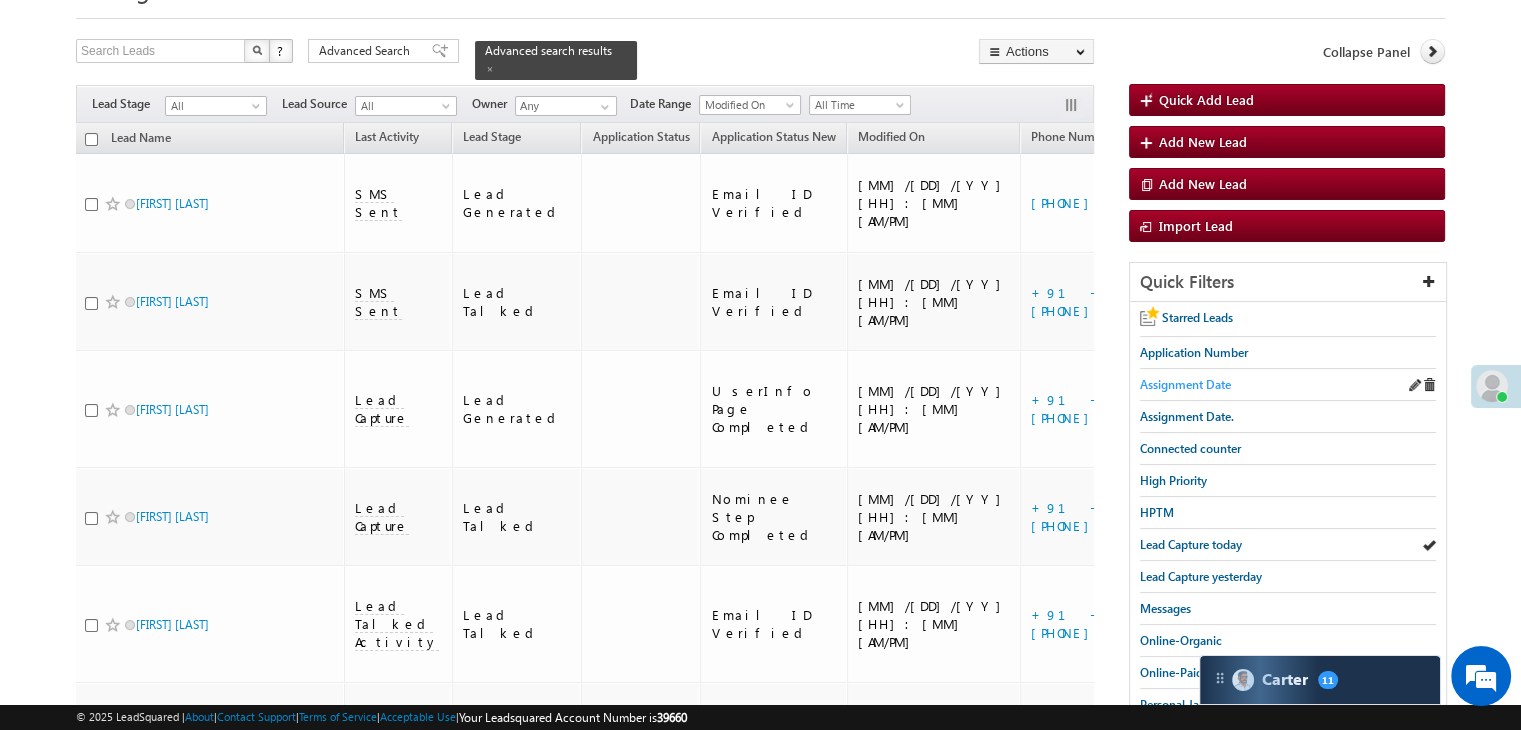 click on "Assignment Date" at bounding box center [1185, 384] 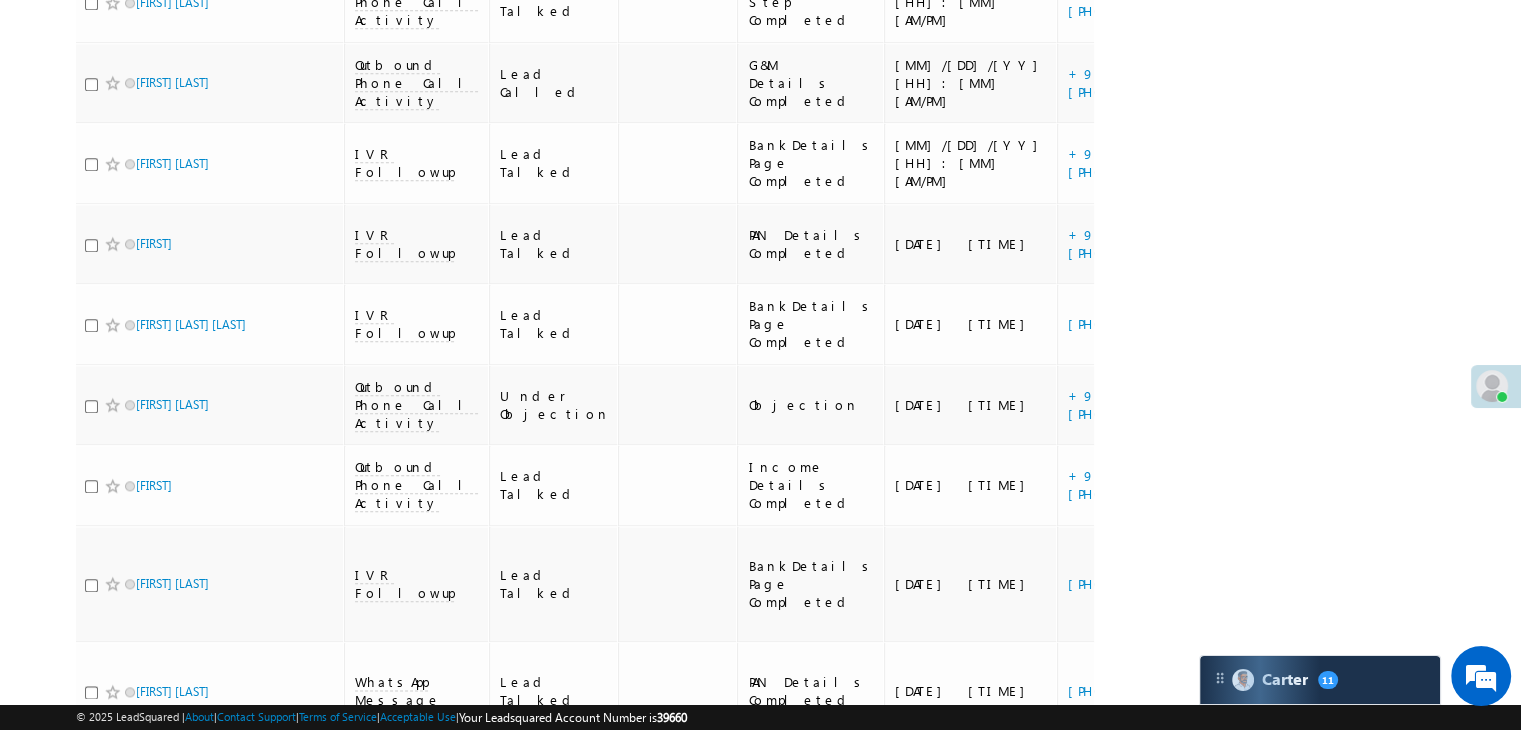 scroll, scrollTop: 8184, scrollLeft: 0, axis: vertical 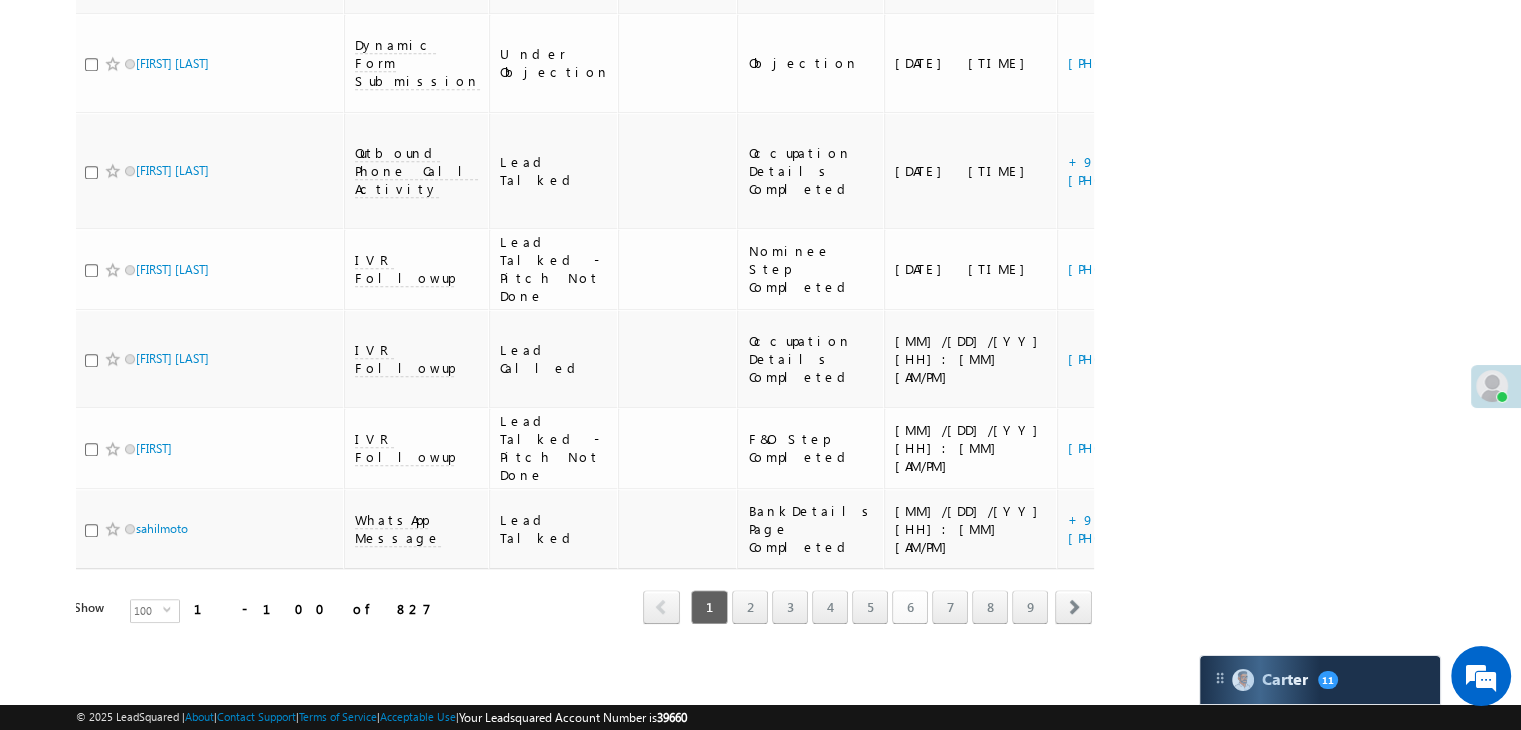 click on "6" at bounding box center [910, 607] 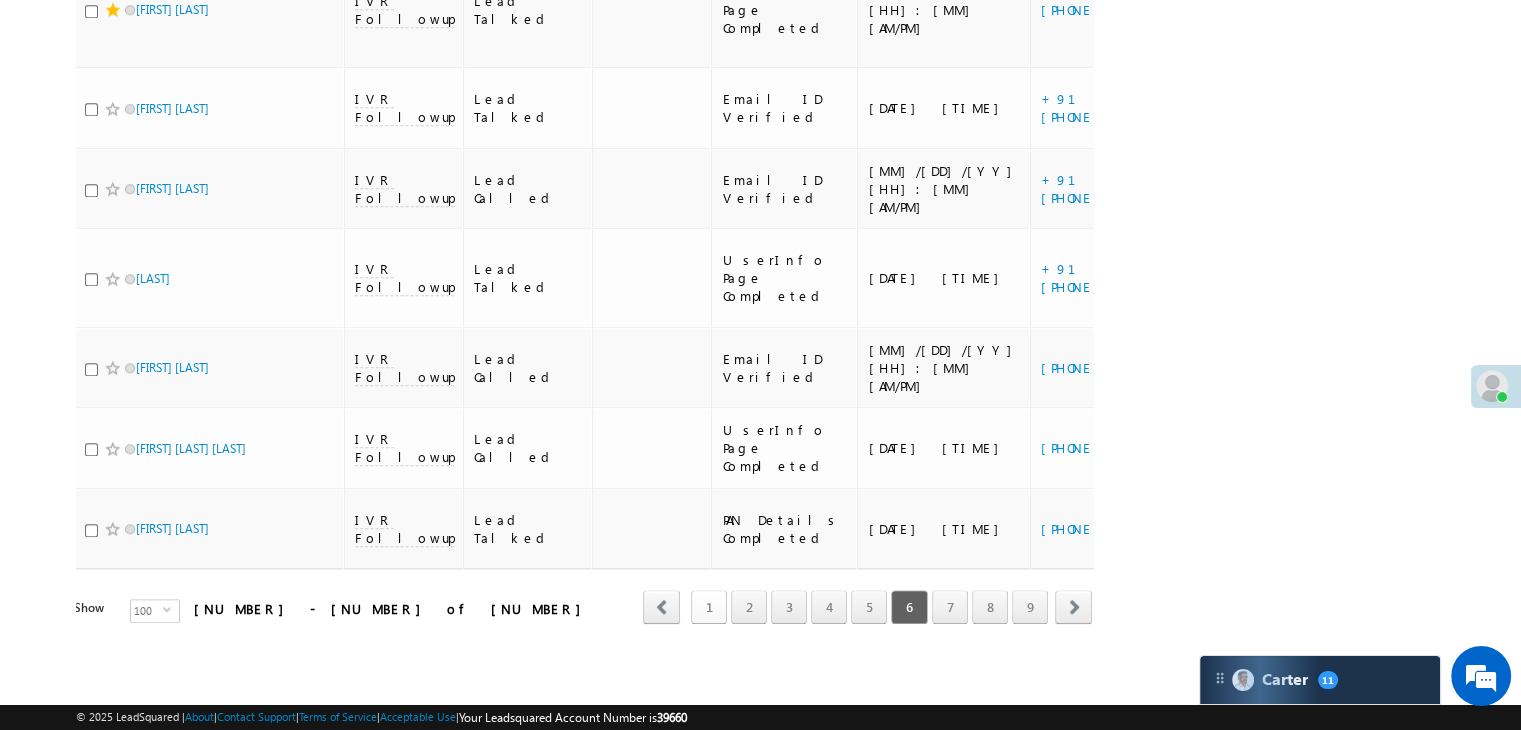 click on "1" at bounding box center (709, 607) 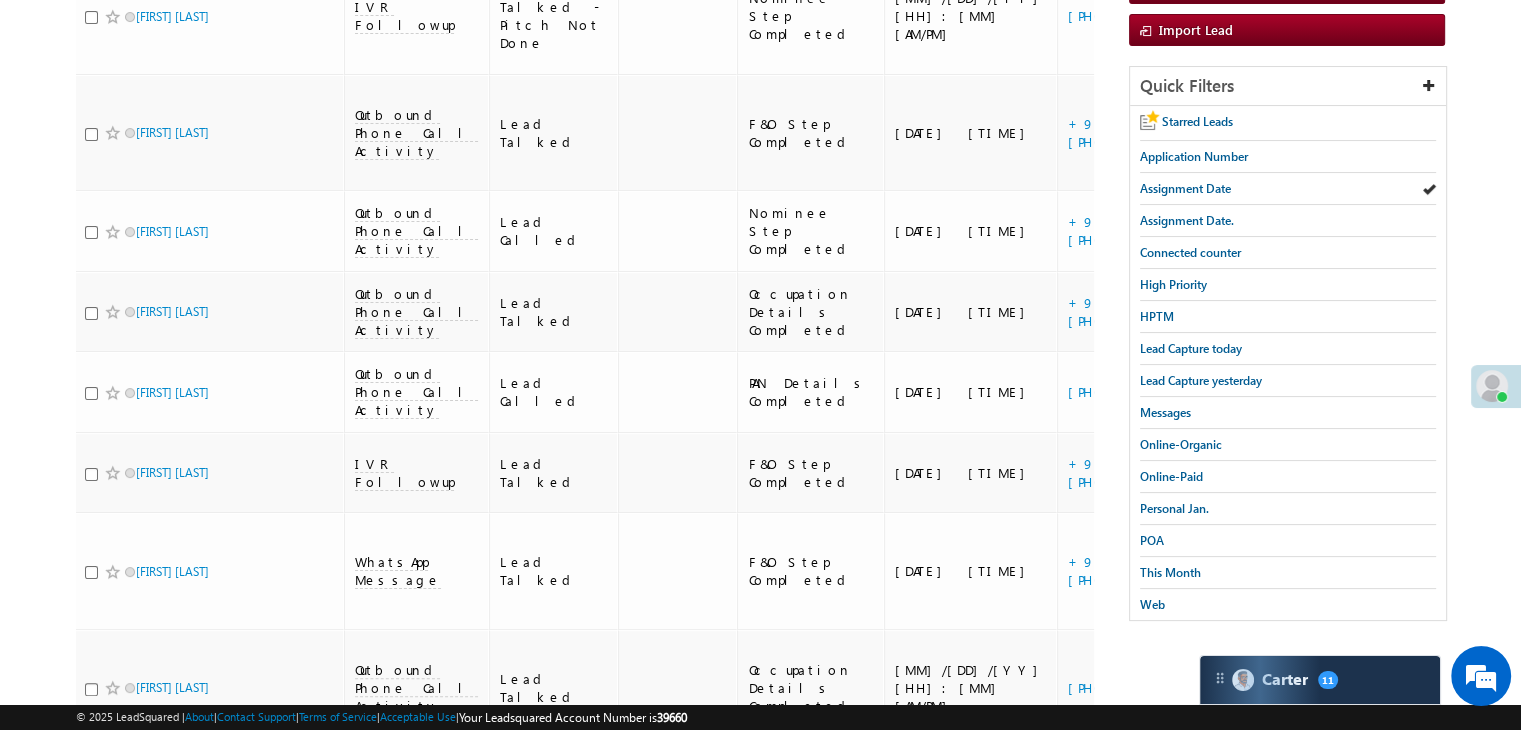scroll, scrollTop: 0, scrollLeft: 0, axis: both 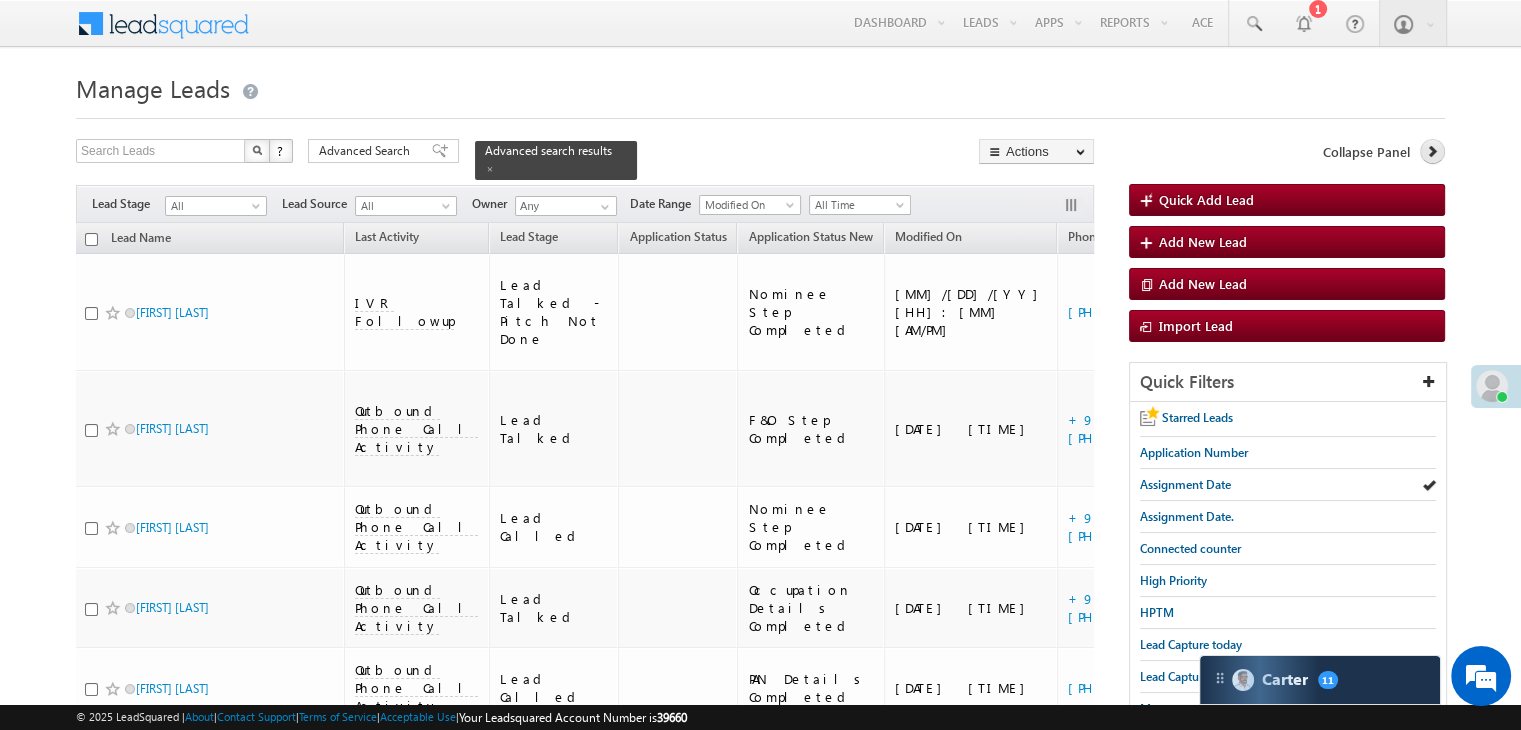 click at bounding box center [1432, 151] 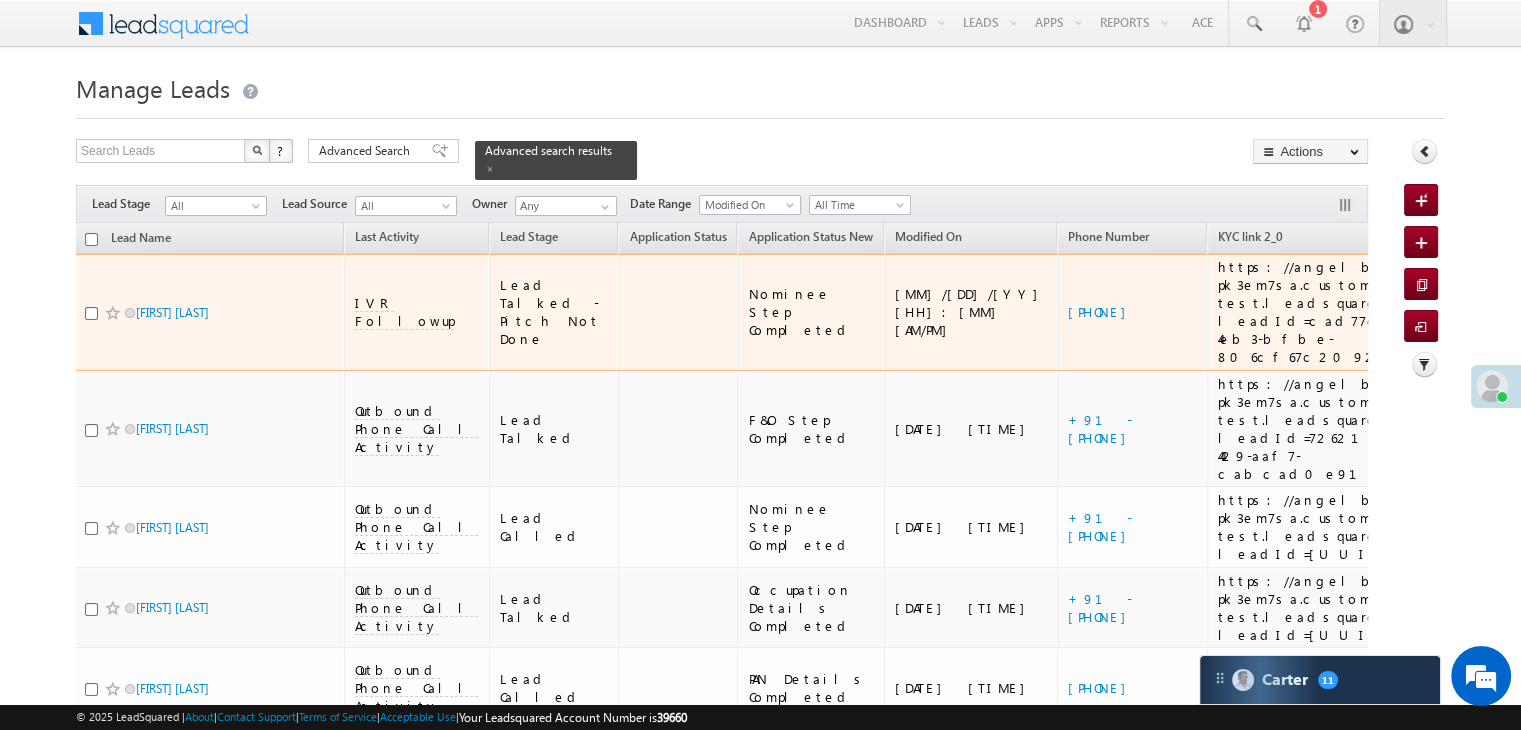 click on "https://angelbroking1-pk3em7sa.customui-test.leadsquared.com?leadId=cad77e23-1c9a-4eb3-bfbe-806cf67c2092" at bounding box center [1351, 312] 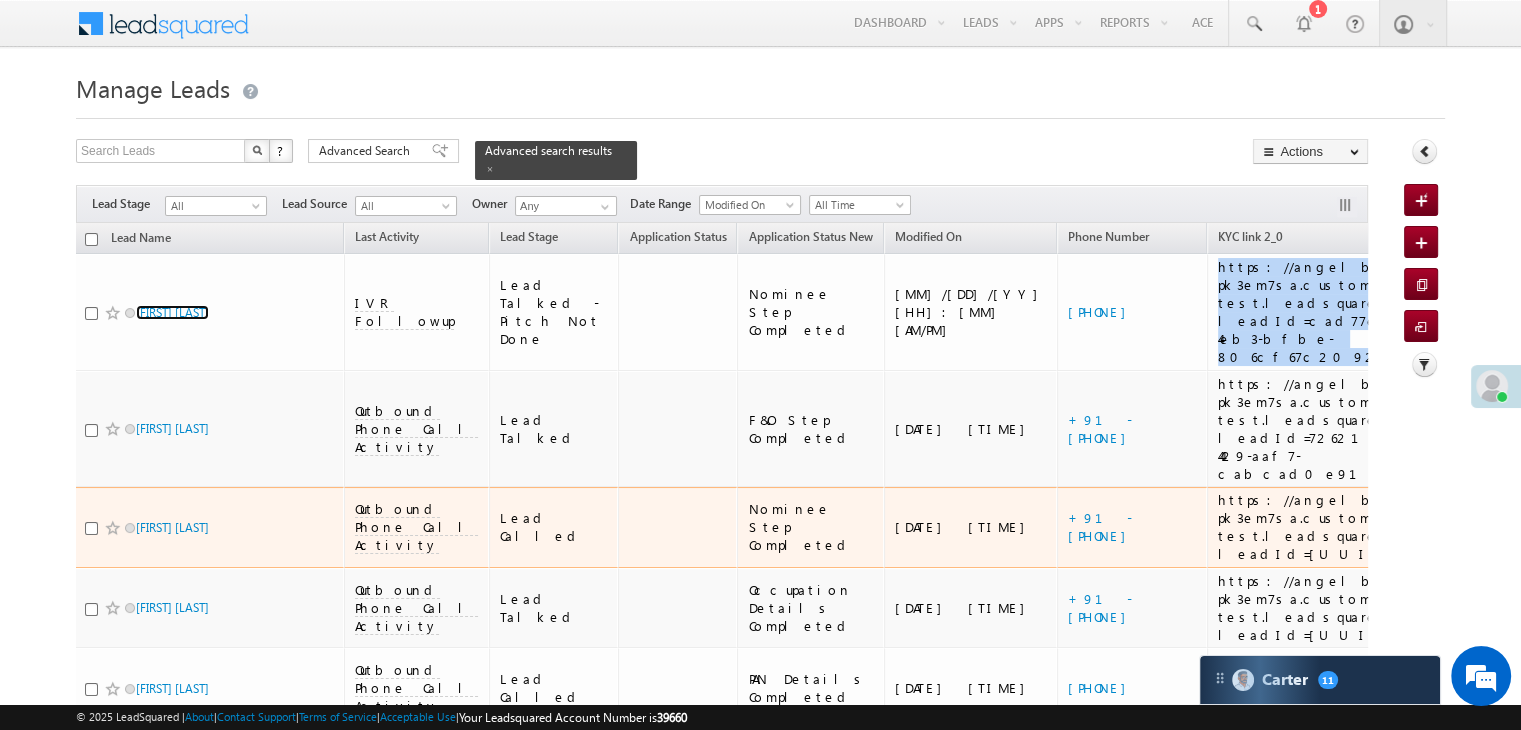scroll, scrollTop: 200, scrollLeft: 0, axis: vertical 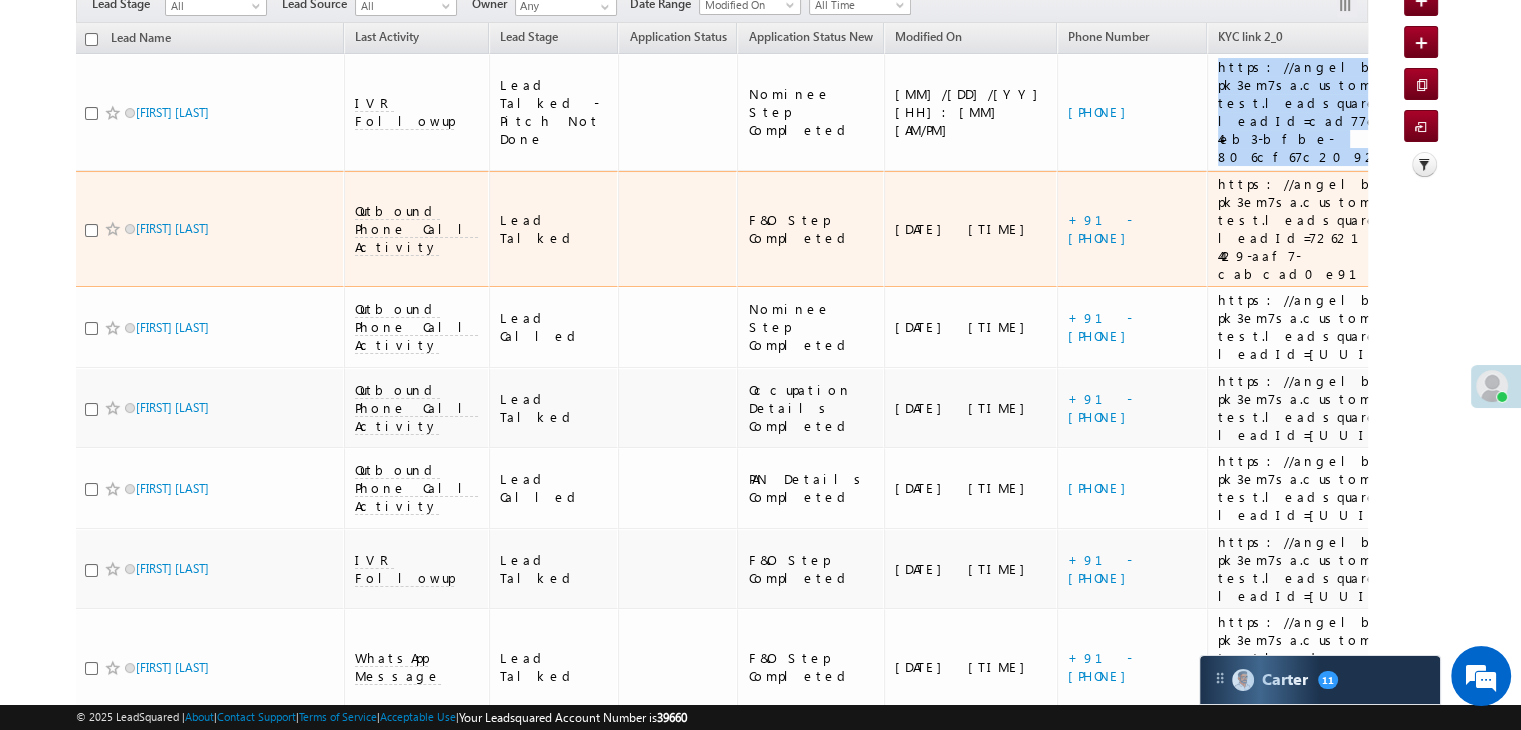 click on "+91-[PHONE]" at bounding box center (1132, 229) 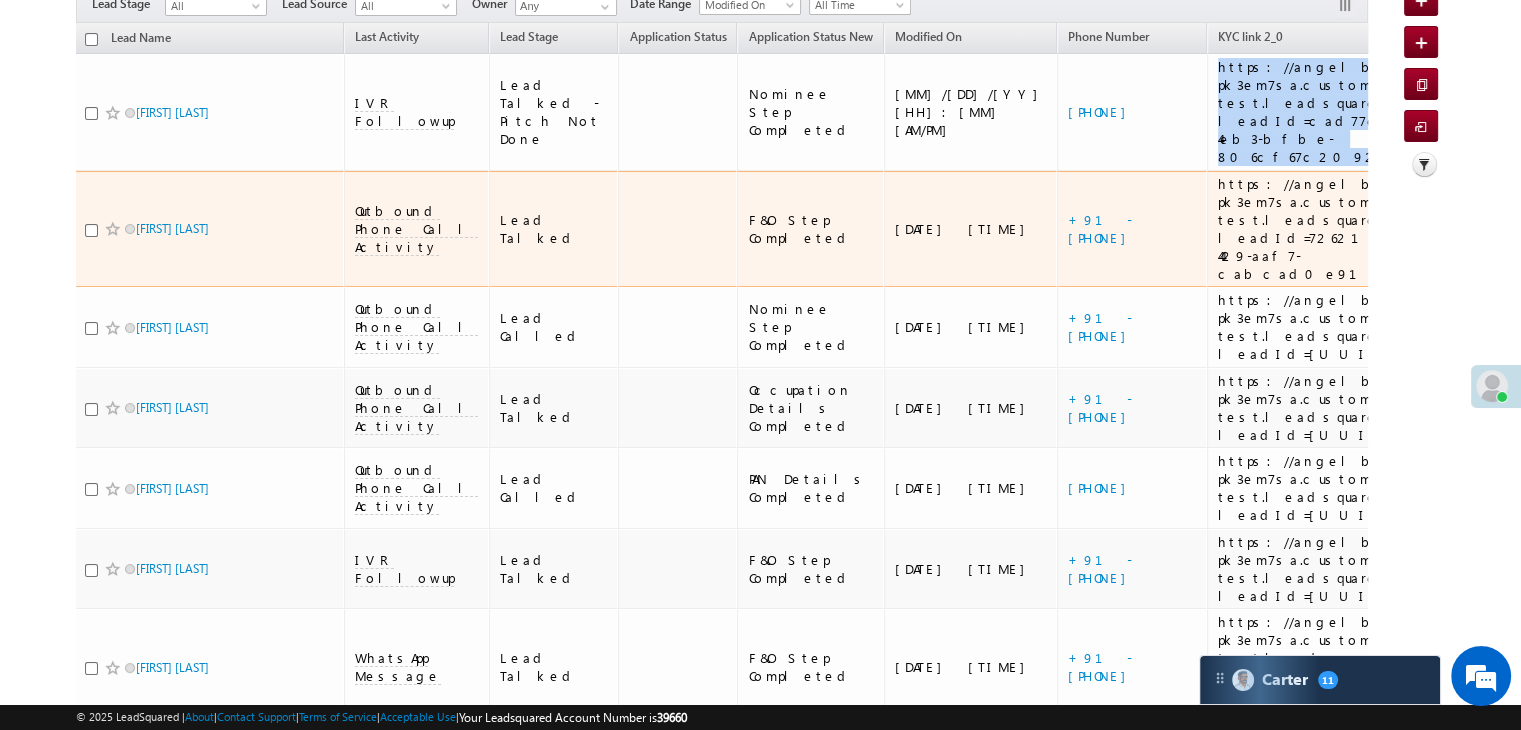 click on "https://angelbroking1-pk3em7sa.customui-test.leadsquared.com?leadId=72621a2b-59d5-4429-aaf7-cabcad0e91d0" at bounding box center (1351, 229) 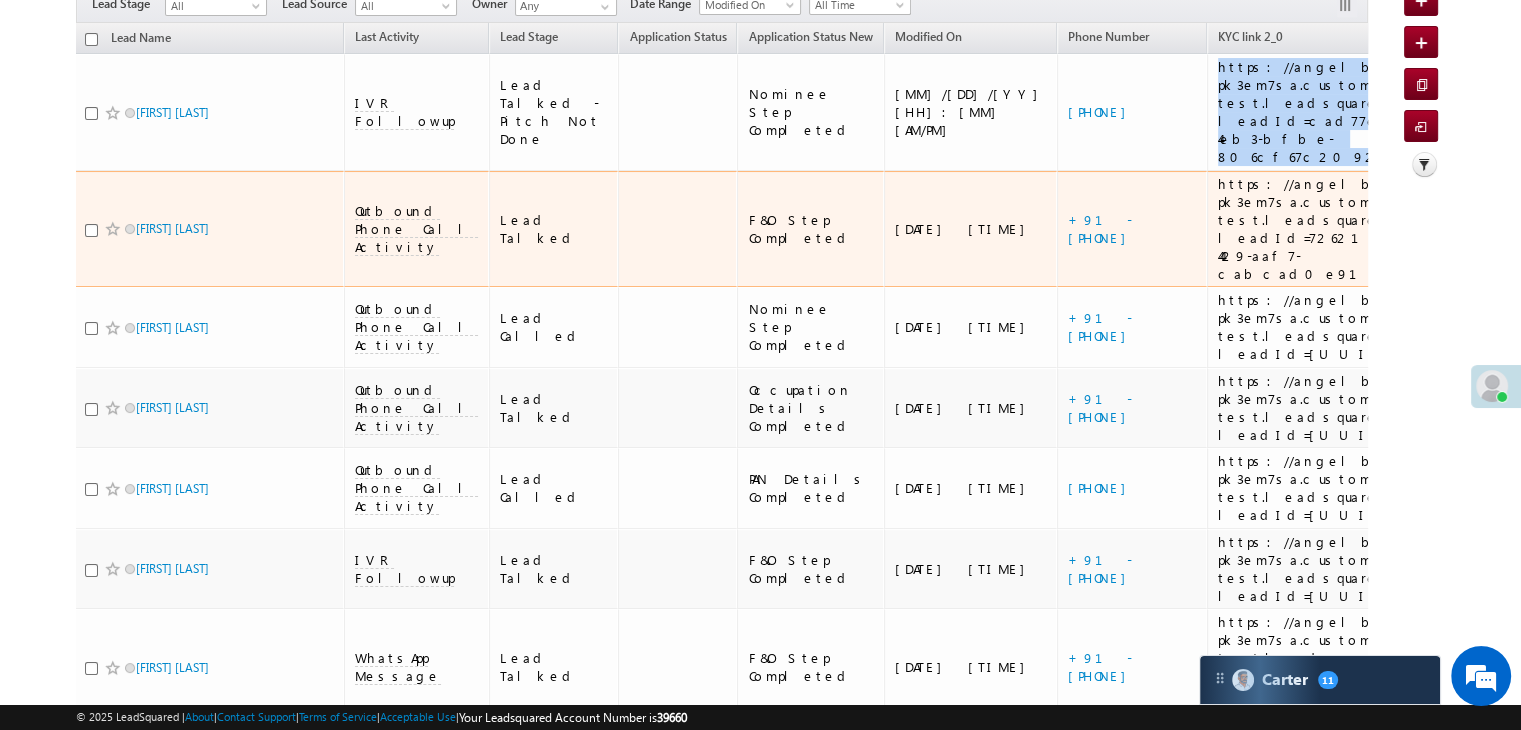 click on "https://angelbroking1-pk3em7sa.customui-test.leadsquared.com?leadId=72621a2b-59d5-4429-aaf7-cabcad0e91d0" at bounding box center (1351, 229) 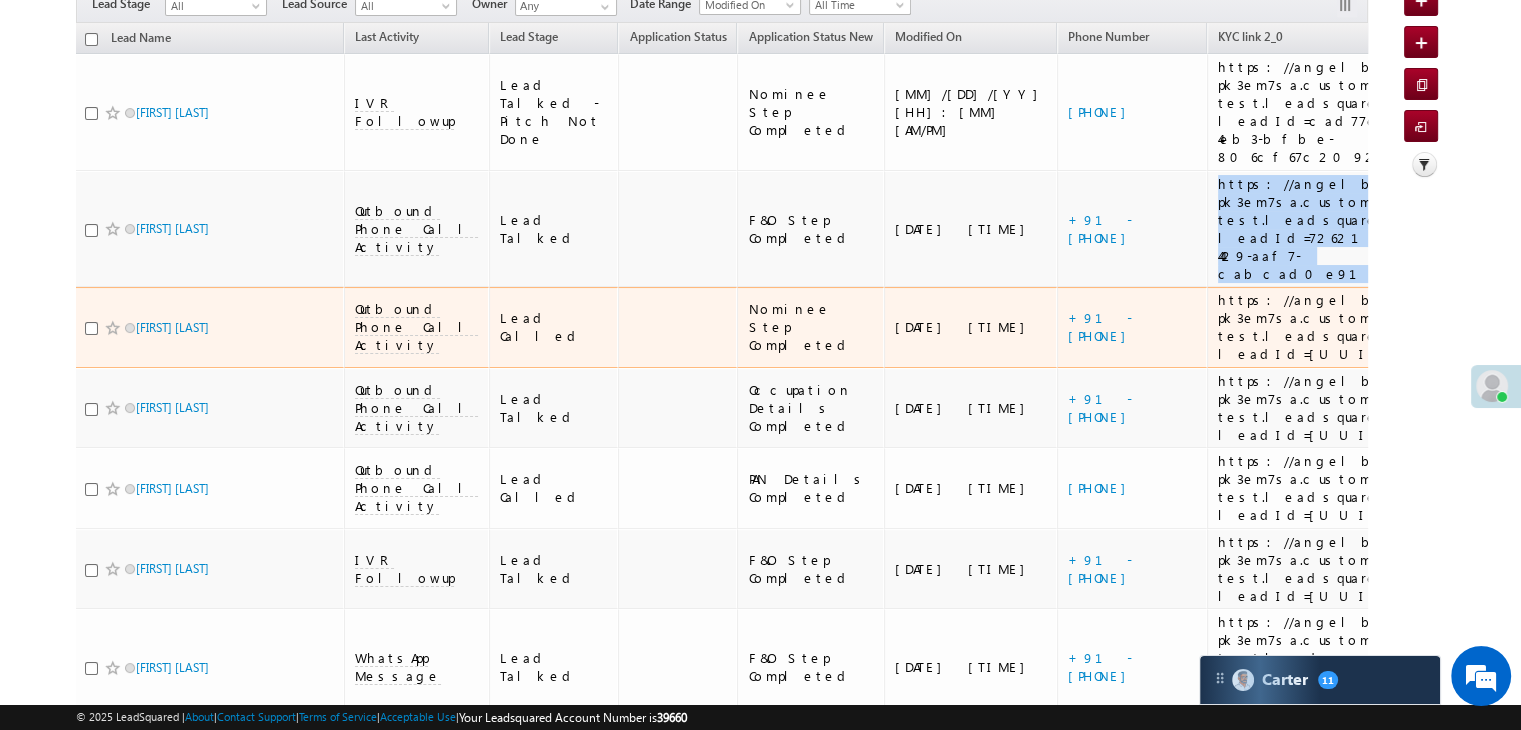scroll, scrollTop: 300, scrollLeft: 0, axis: vertical 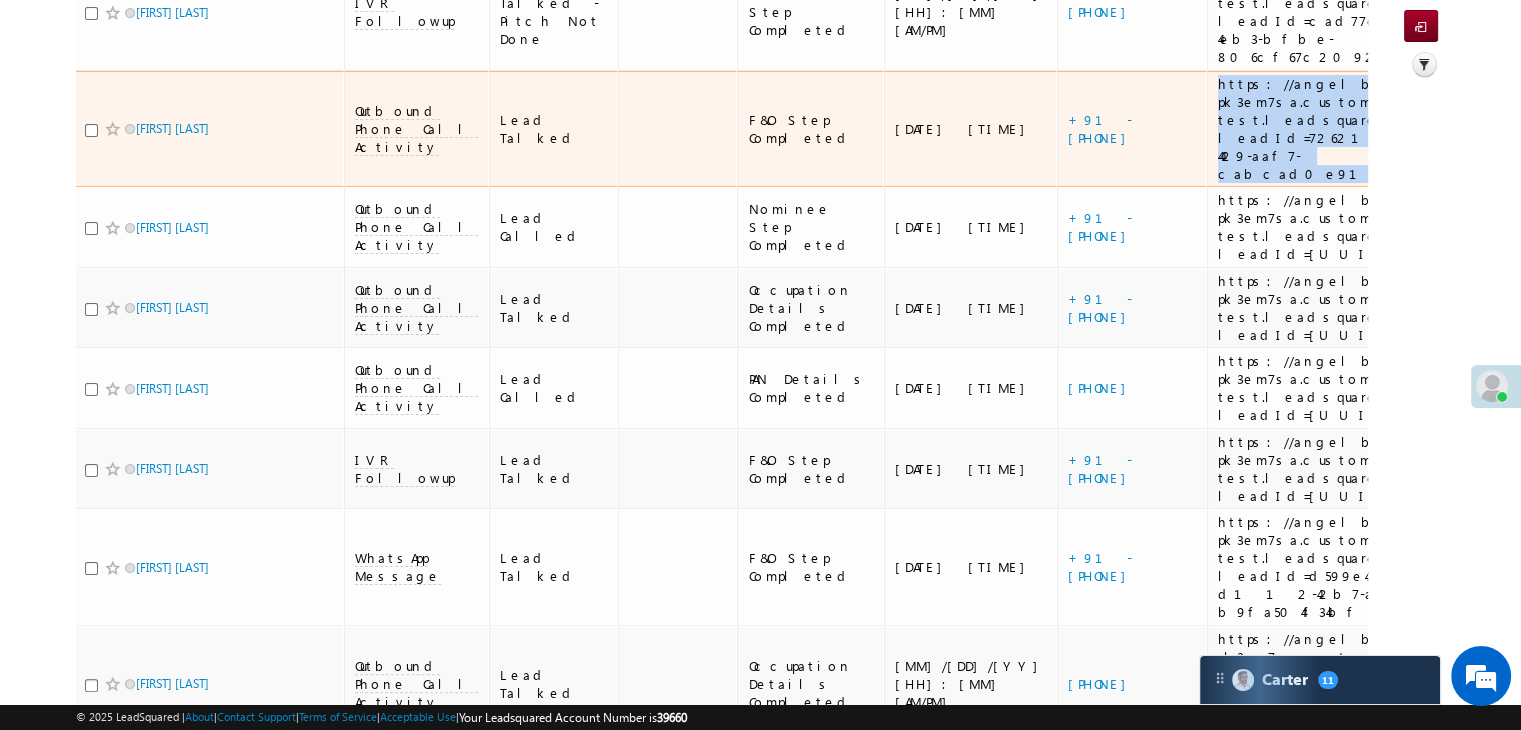click on "https://angelbroking1-pk3em7sa.customui-test.leadsquared.com?leadId=[UUID]" at bounding box center [1351, 227] 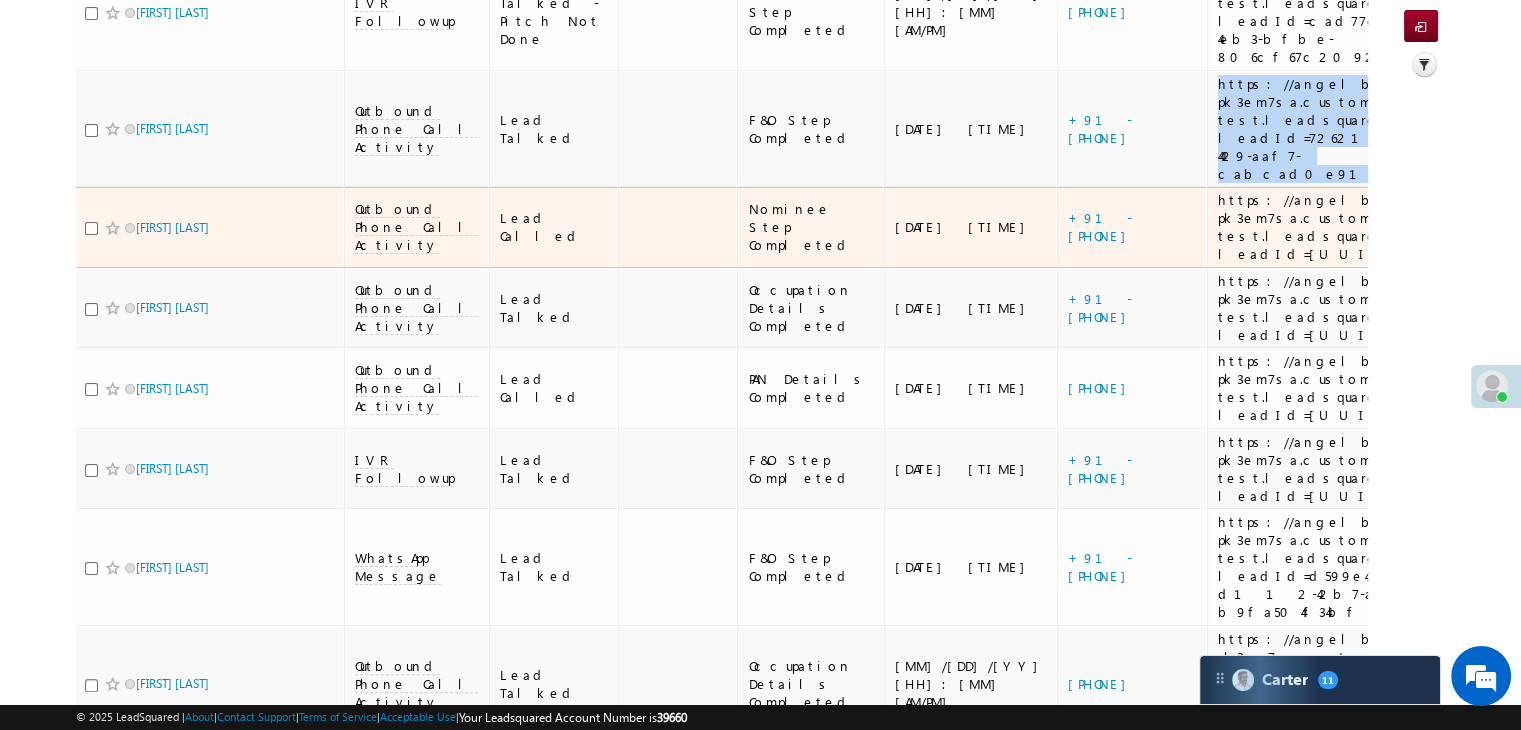 click on "https://angelbroking1-pk3em7sa.customui-test.leadsquared.com?leadId=[UUID]" at bounding box center (1351, 227) 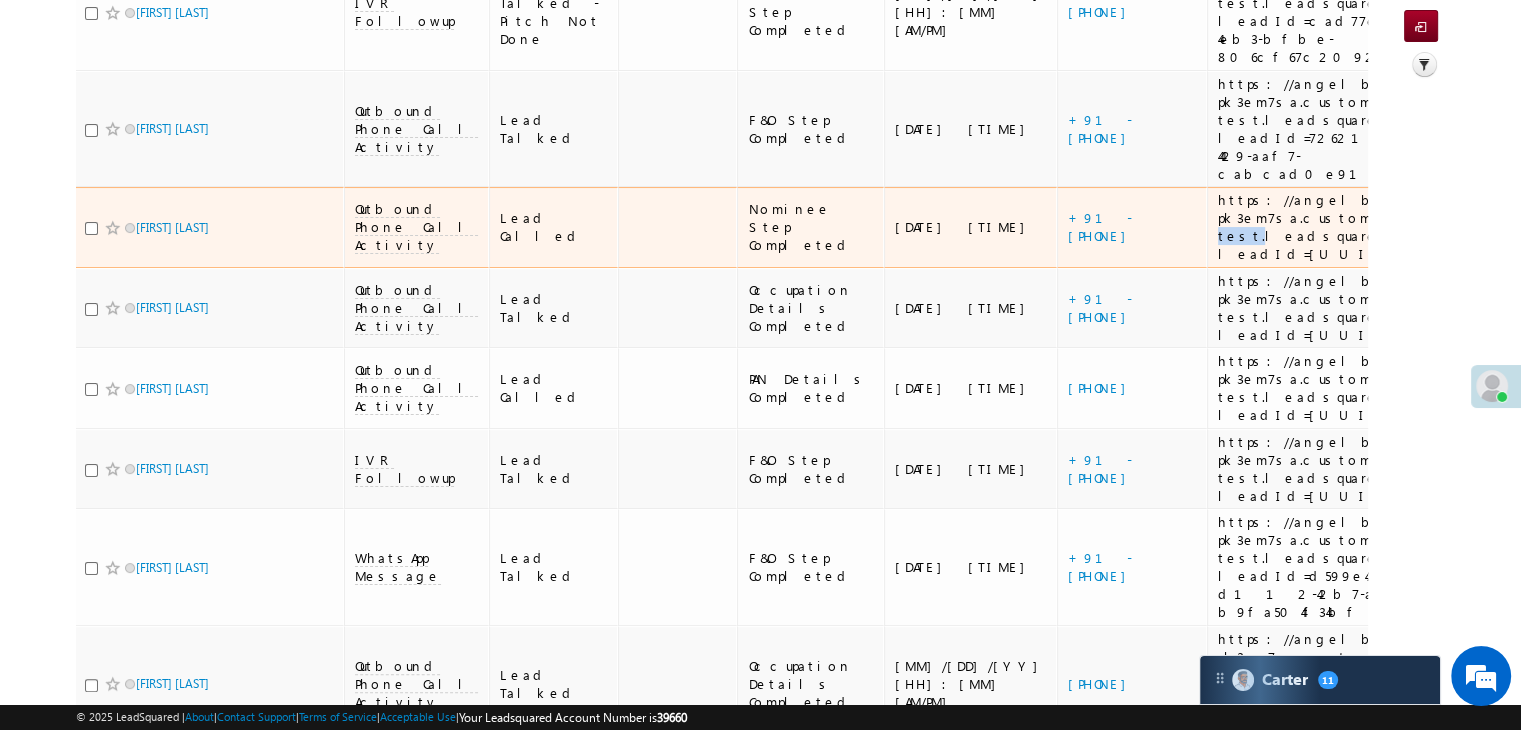 click on "https://angelbroking1-pk3em7sa.customui-test.leadsquared.com?leadId=[UUID]" at bounding box center [1351, 227] 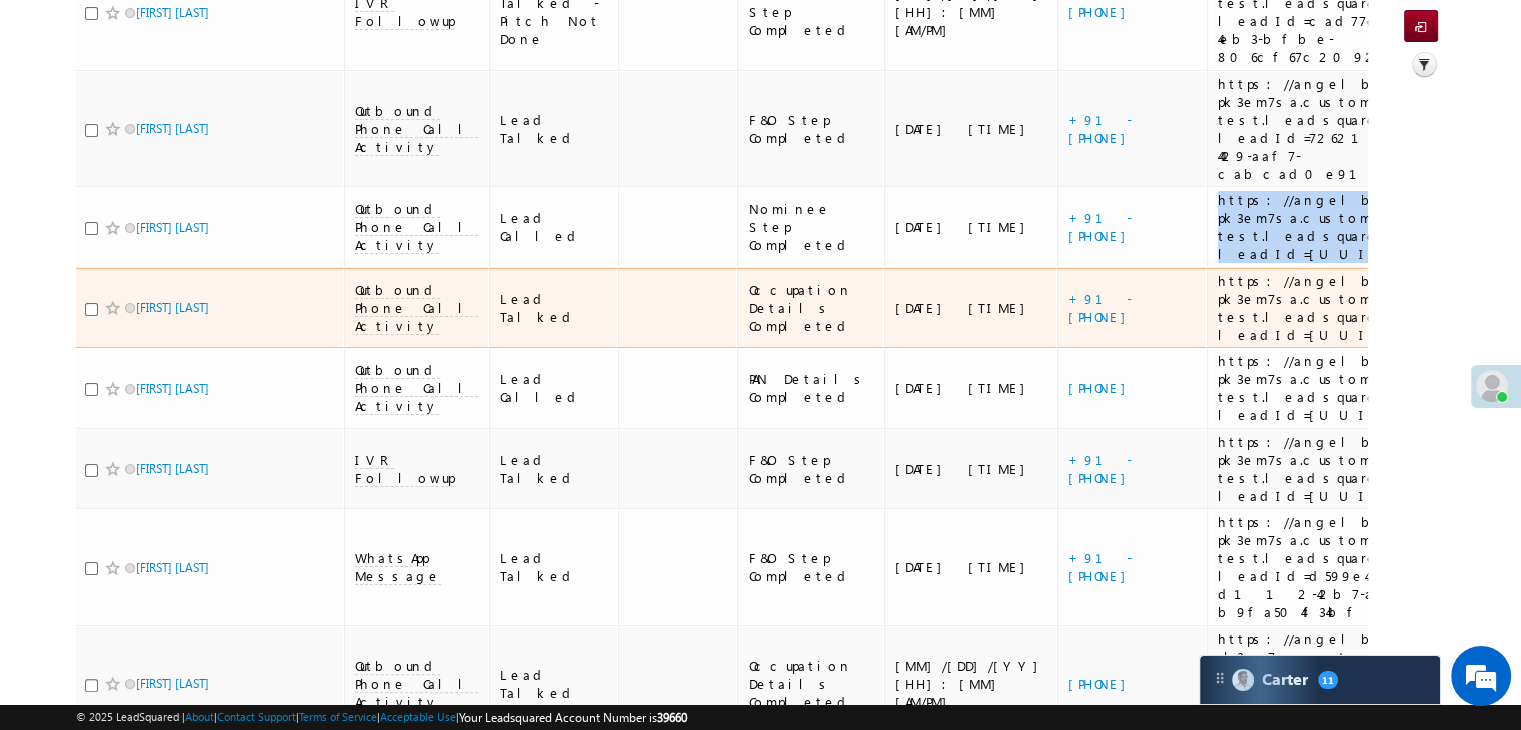 click on "https://angelbroking1-pk3em7sa.customui-test.leadsquared.com?leadId=[UUID]" at bounding box center [1351, 308] 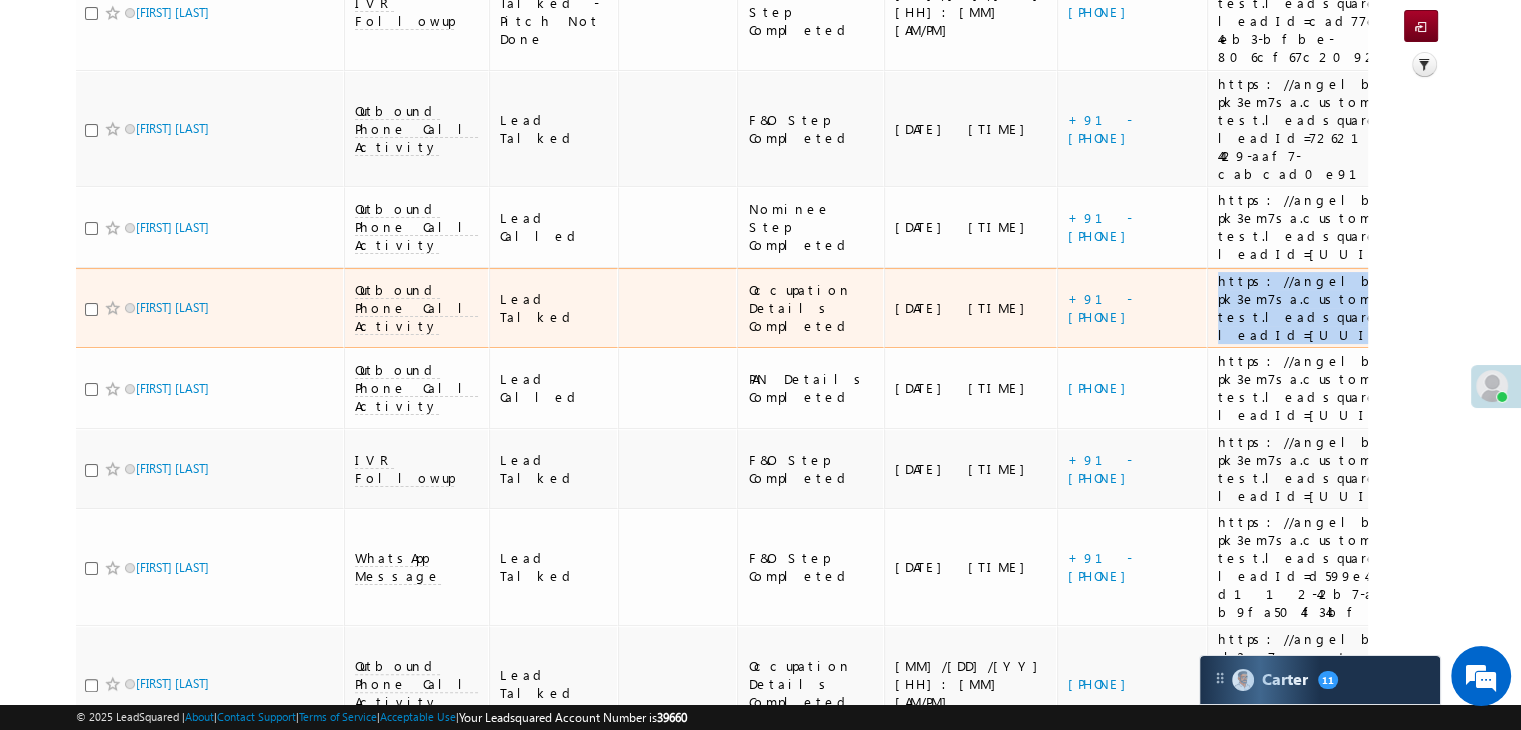scroll, scrollTop: 500, scrollLeft: 0, axis: vertical 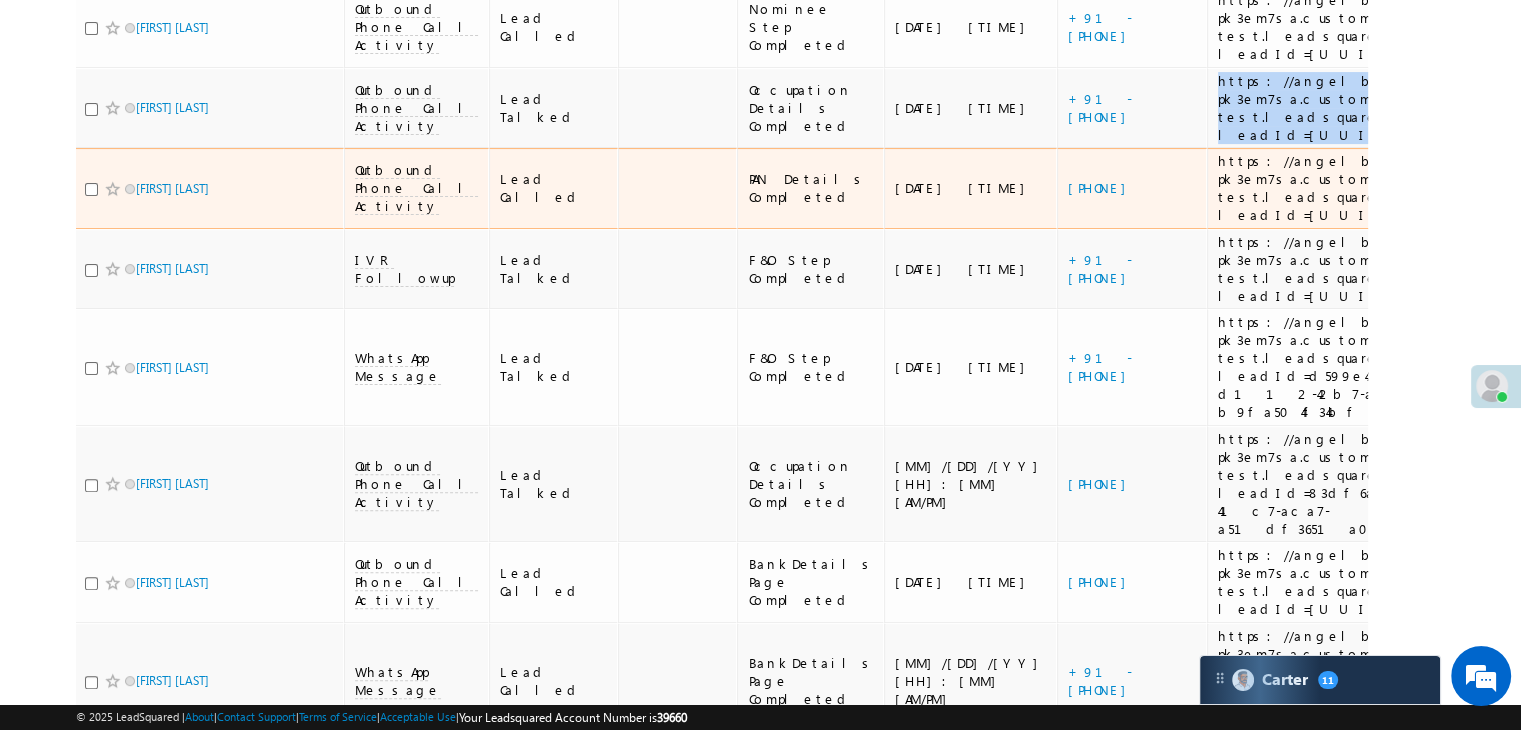 click on "https://angelbroking1-pk3em7sa.customui-test.leadsquared.com?leadId=[UUID]" at bounding box center (1351, 188) 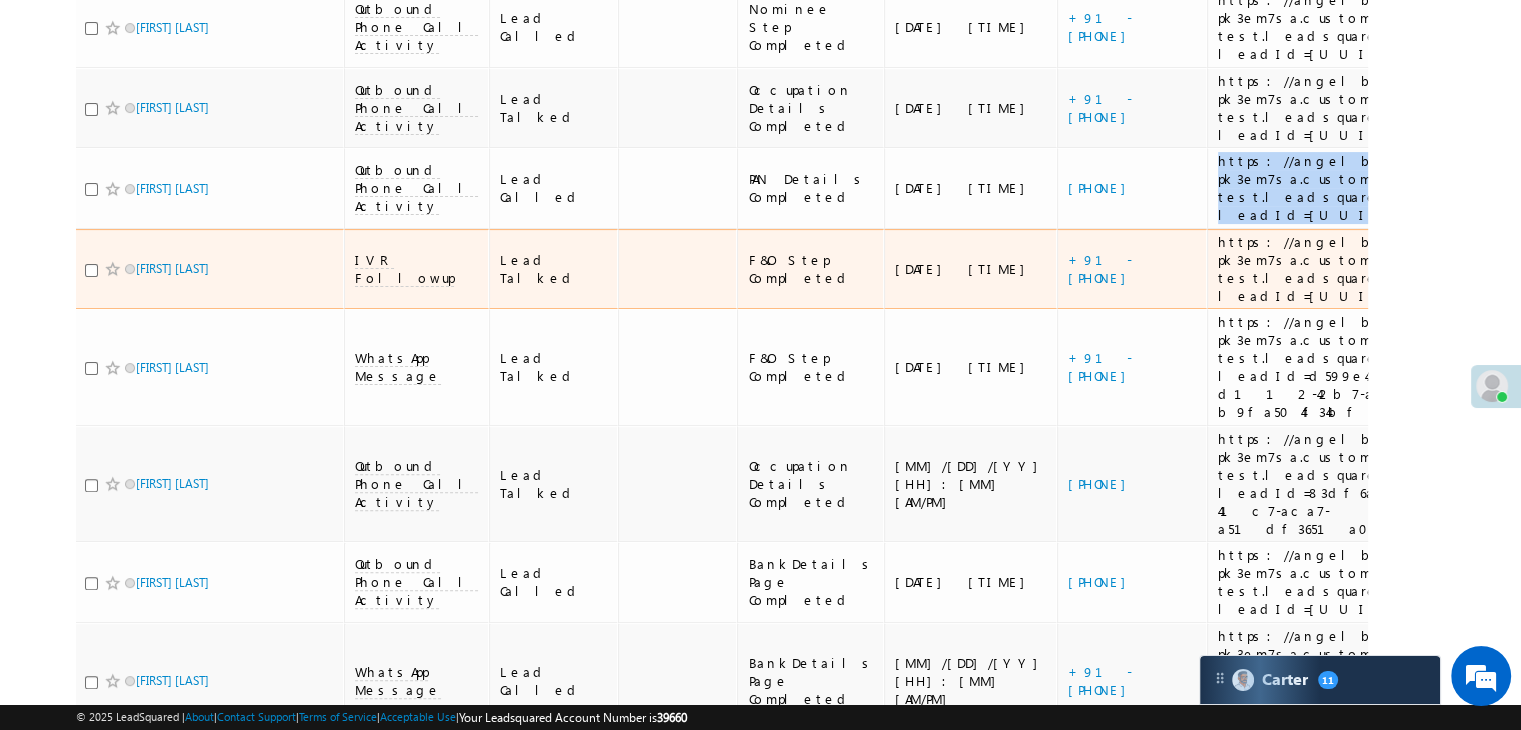 click on "https://angelbroking1-pk3em7sa.customui-test.leadsquared.com?leadId=[UUID]" at bounding box center (1351, 269) 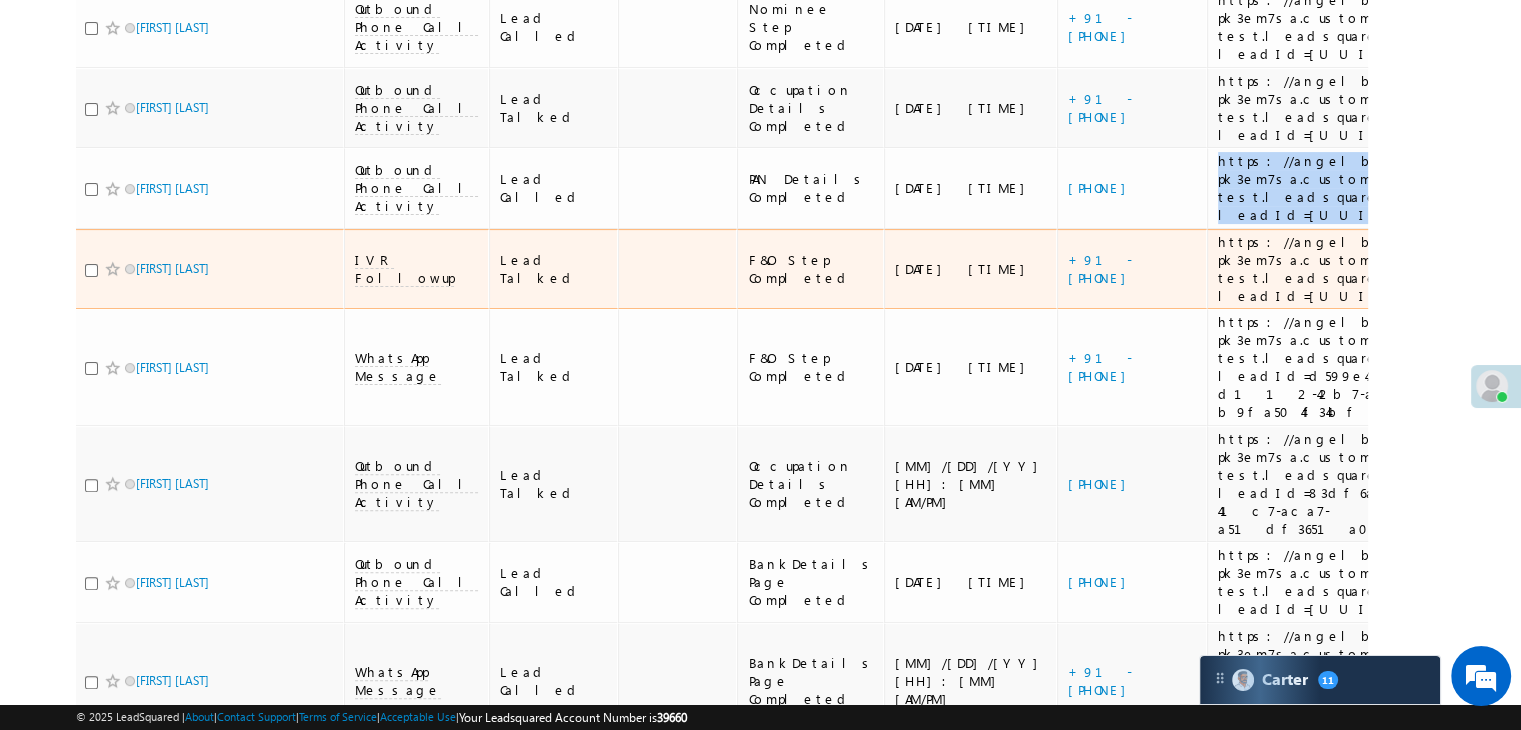 click on "https://angelbroking1-pk3em7sa.customui-test.leadsquared.com?leadId=[UUID]" at bounding box center (1351, 269) 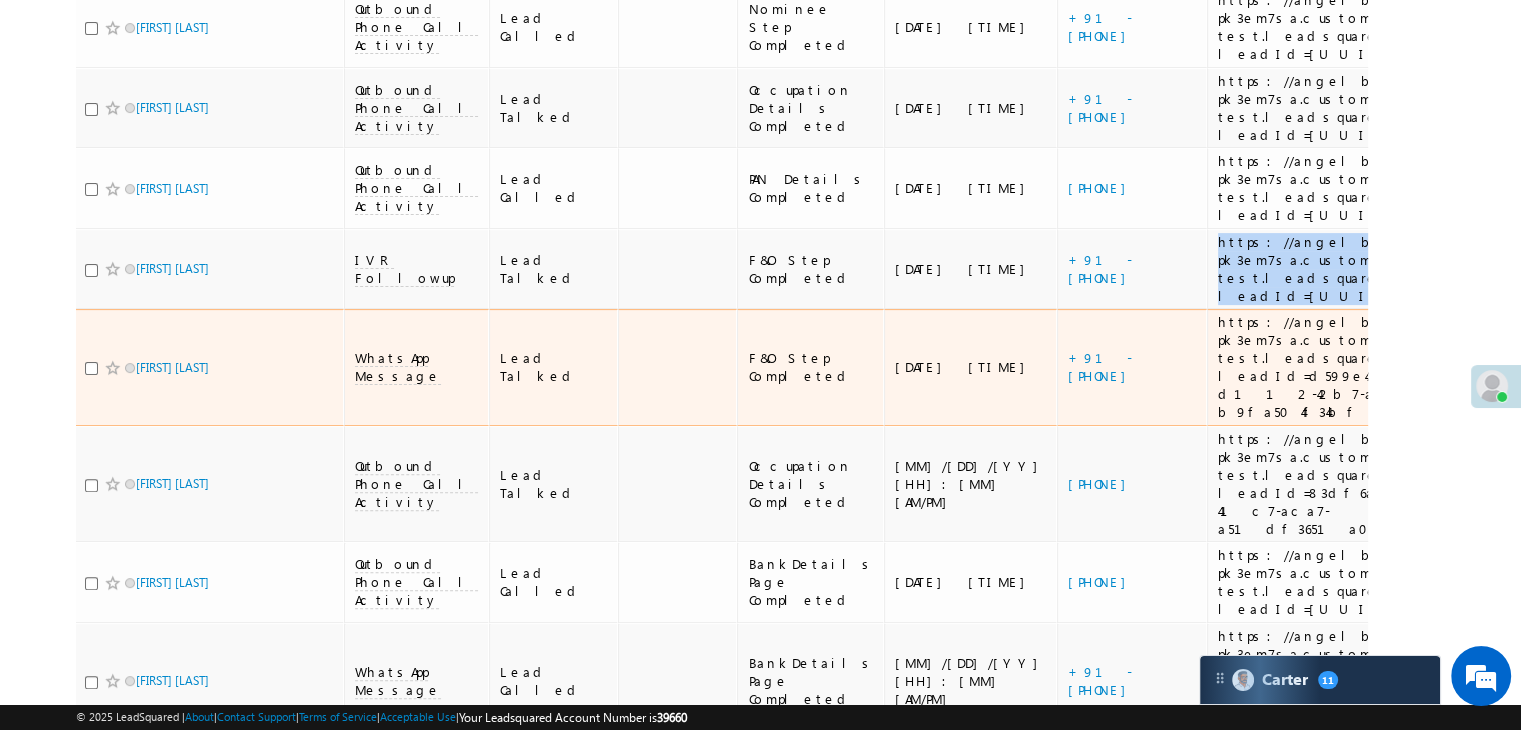 scroll, scrollTop: 700, scrollLeft: 0, axis: vertical 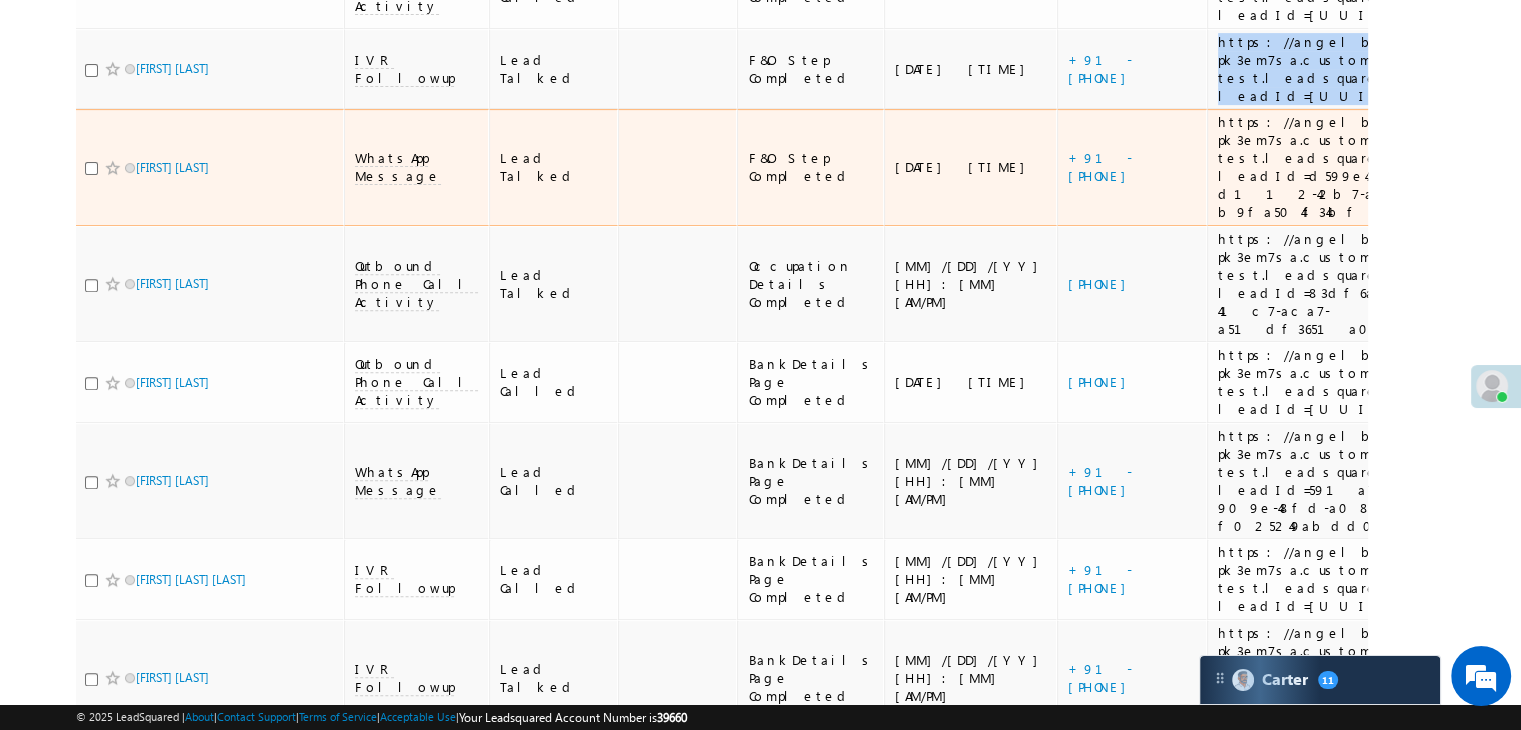 click on "https://angelbroking1-pk3em7sa.customui-test.leadsquared.com?leadId=d599e42b-d112-42b7-a3c9-b9fa504f34bf" at bounding box center (1351, 167) 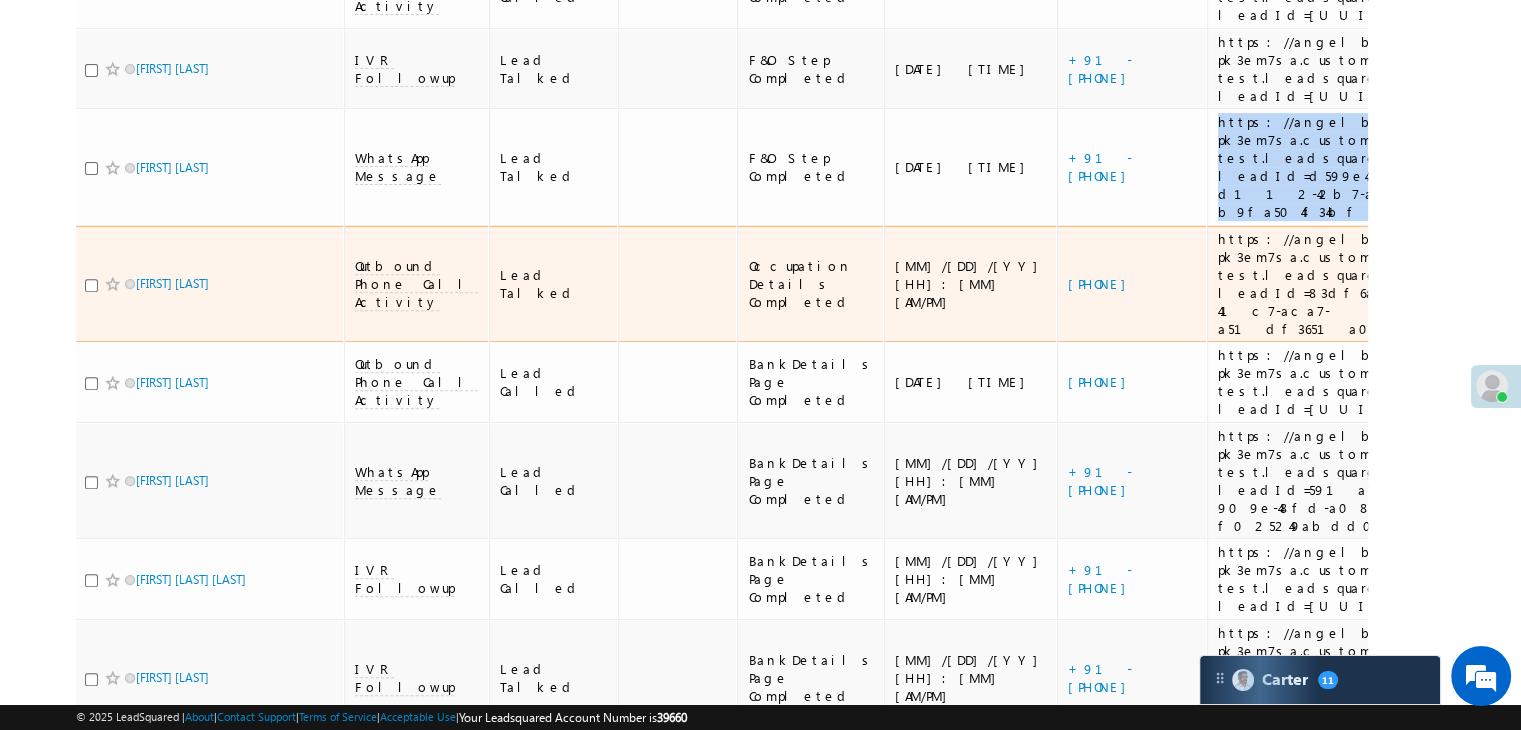 scroll, scrollTop: 900, scrollLeft: 0, axis: vertical 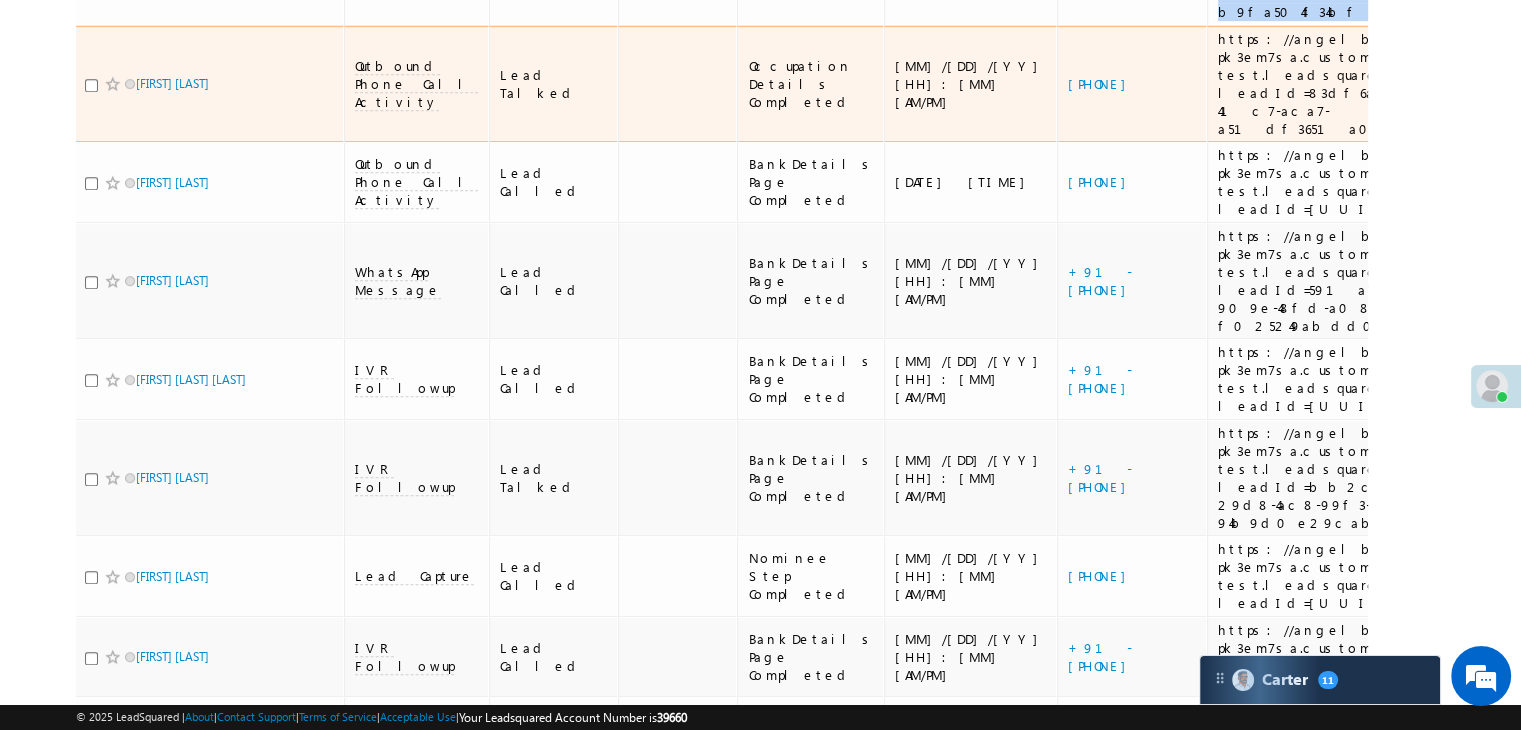 click on "https://angelbroking1-pk3em7sa.customui-test.leadsquared.com?leadId=83df6a91-d258-41c7-aca7-a51df3651a03" at bounding box center [1351, 84] 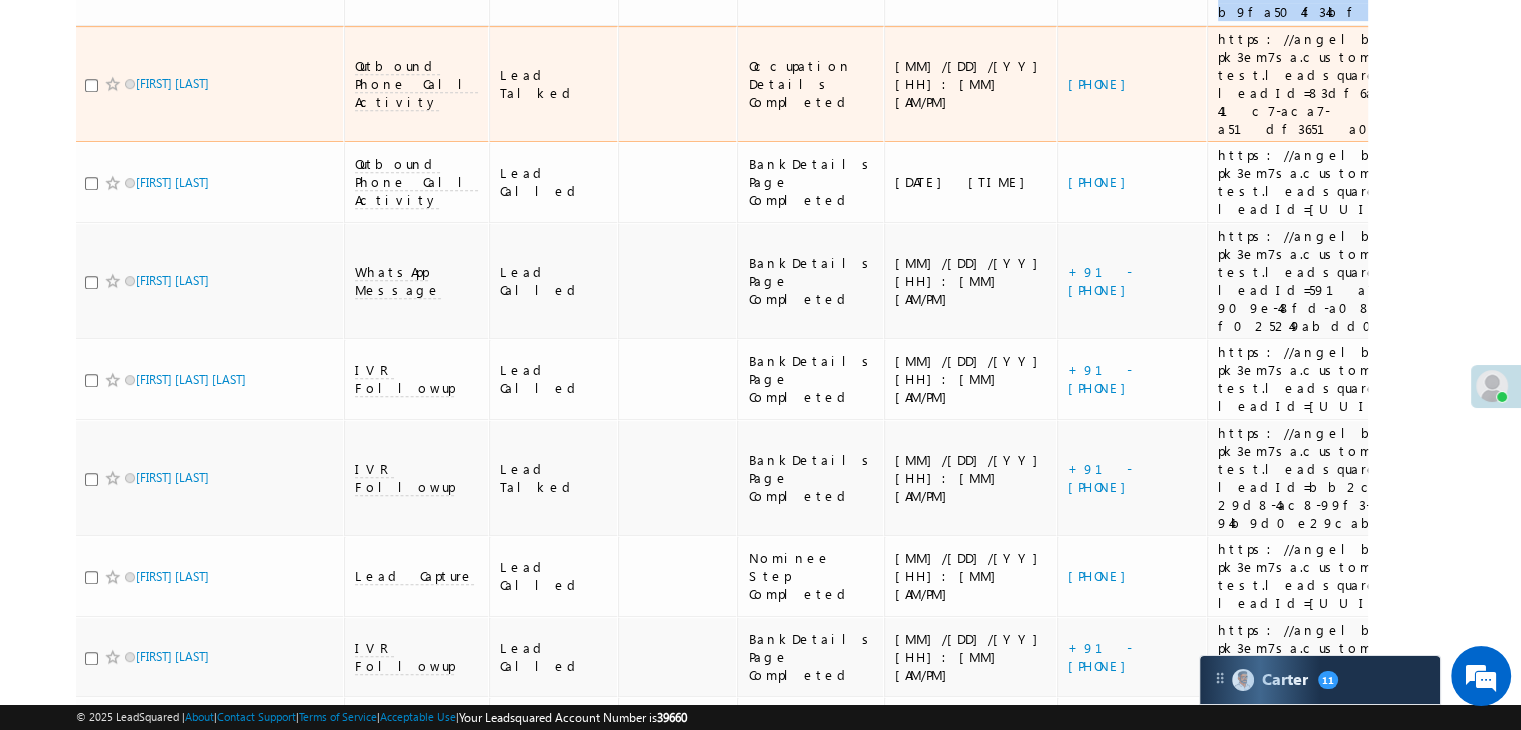 click on "https://angelbroking1-pk3em7sa.customui-test.leadsquared.com?leadId=83df6a91-d258-41c7-aca7-a51df3651a03" at bounding box center [1351, 84] 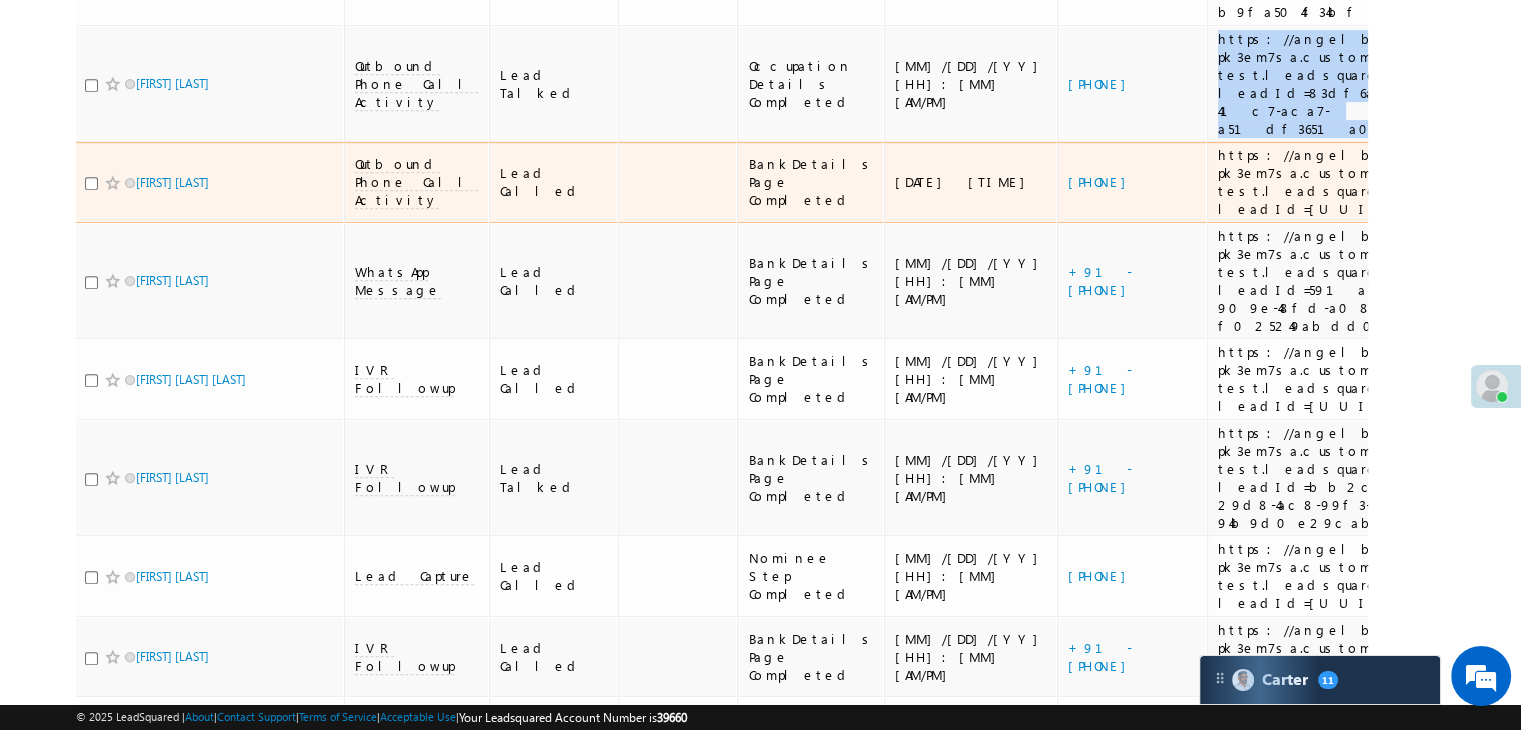 click on "https://angelbroking1-pk3em7sa.customui-test.leadsquared.com?leadId=[UUID]" at bounding box center (1351, 182) 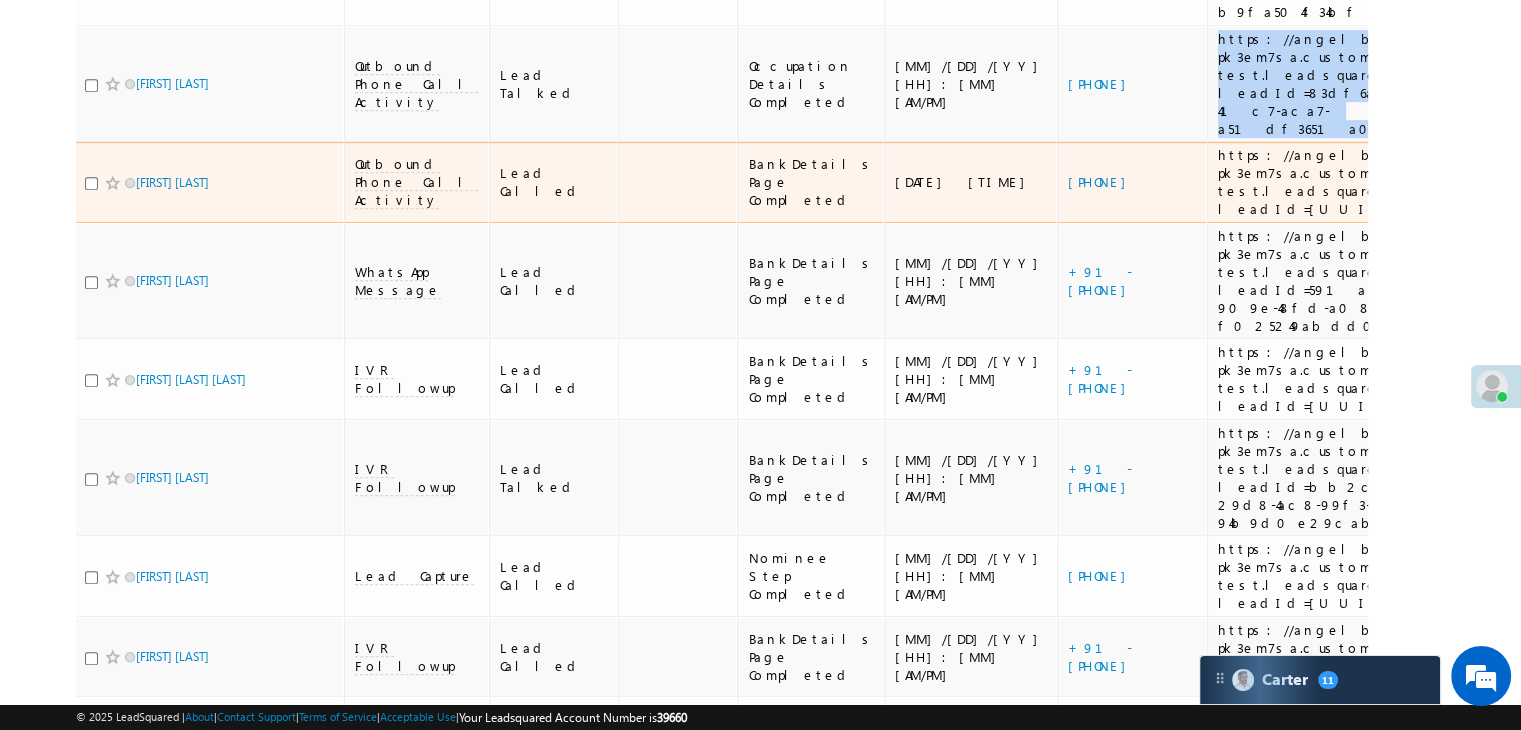 click on "https://angelbroking1-pk3em7sa.customui-test.leadsquared.com?leadId=[UUID]" at bounding box center [1351, 182] 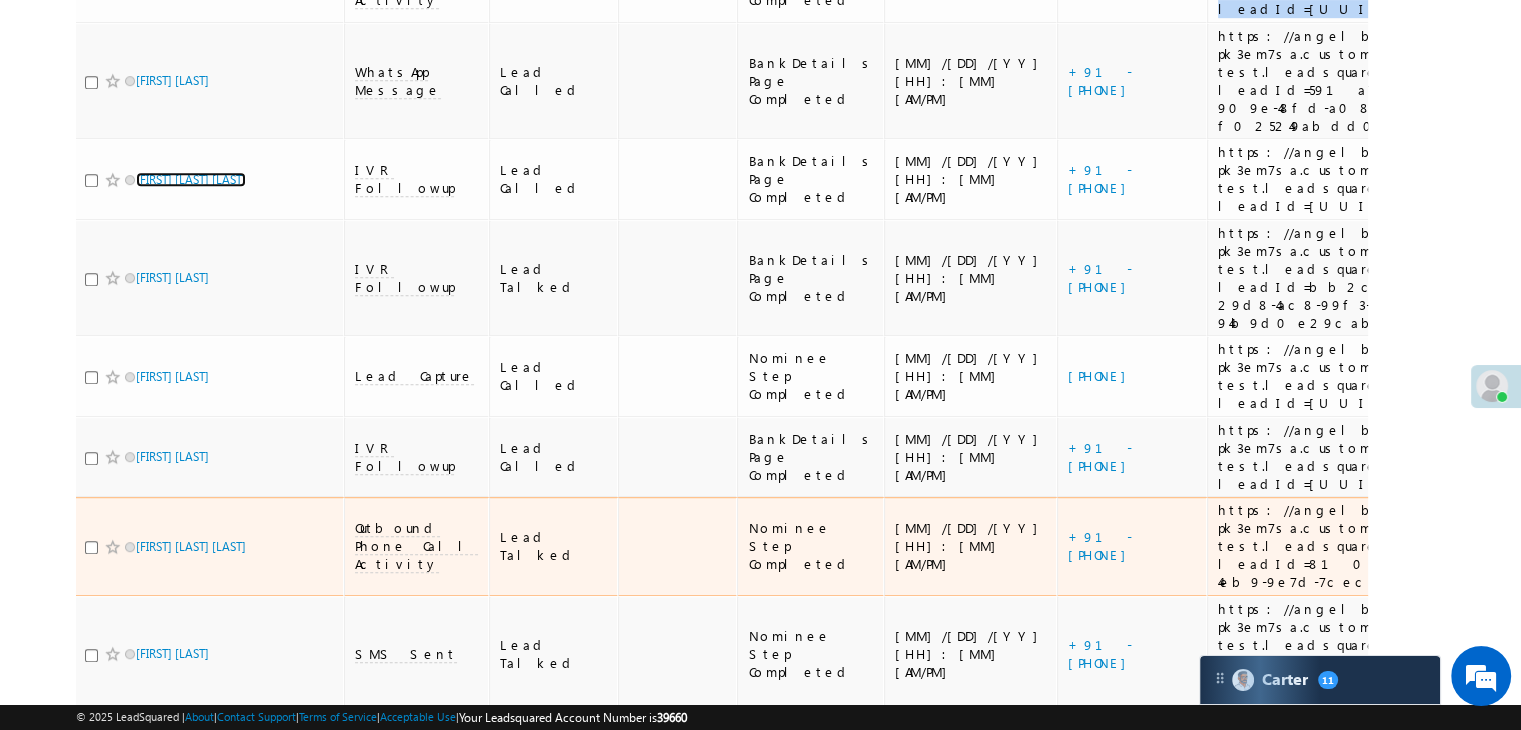 scroll, scrollTop: 1400, scrollLeft: 0, axis: vertical 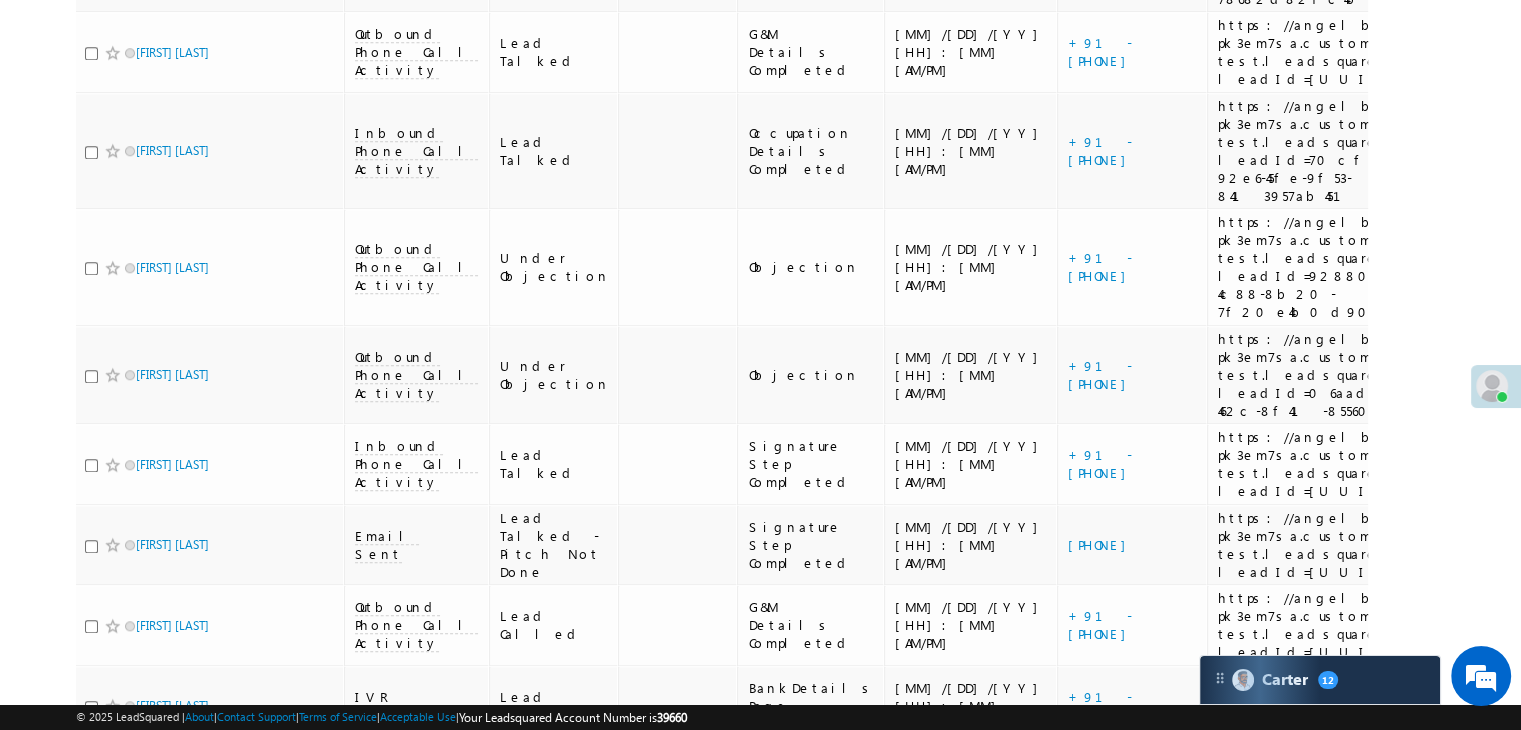 click on "https://angelbroking1-pk3em7sa.customui-test.leadsquared.com?leadId=810f6e77-8a68-4eb9-9e7d-7ceccd387c97" at bounding box center (1351, -154) 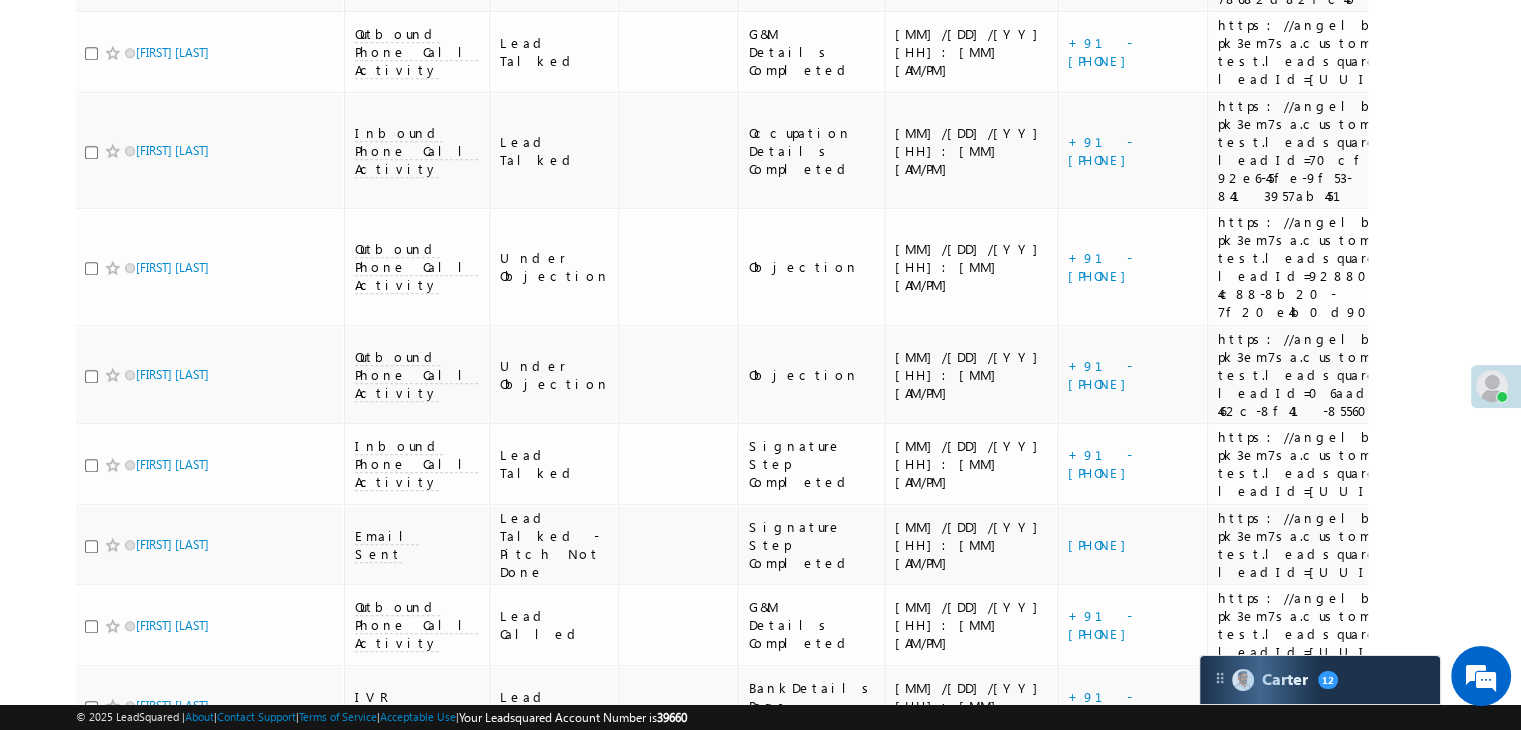click on "https://angelbroking1-pk3em7sa.customui-test.leadsquared.com?leadId=810f6e77-8a68-4eb9-9e7d-7ceccd387c97" at bounding box center [1351, -154] 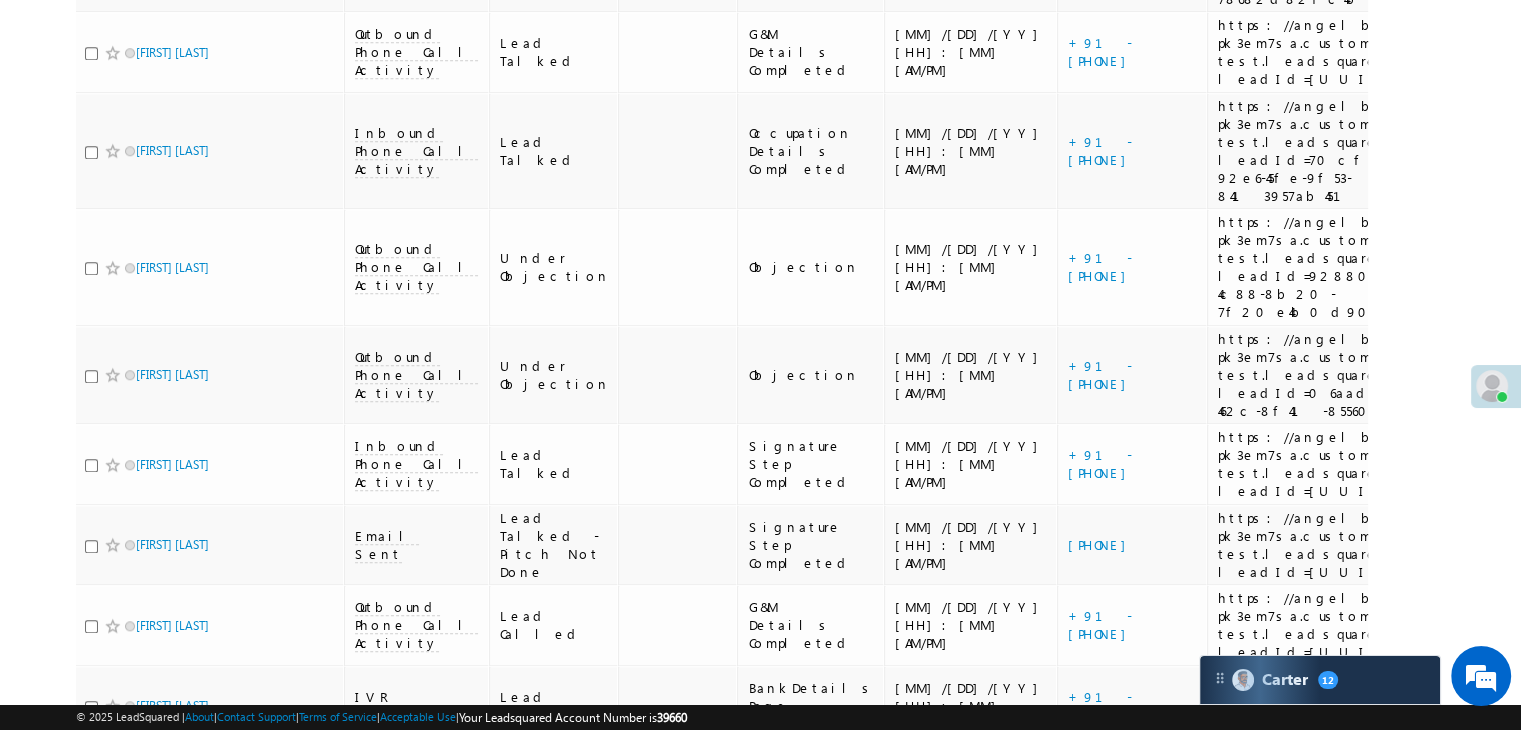 click on "https://angelbroking1-pk3em7sa.customui-test.leadsquared.com?leadId=810f6e77-8a68-4eb9-9e7d-7ceccd387c97" at bounding box center [1351, -154] 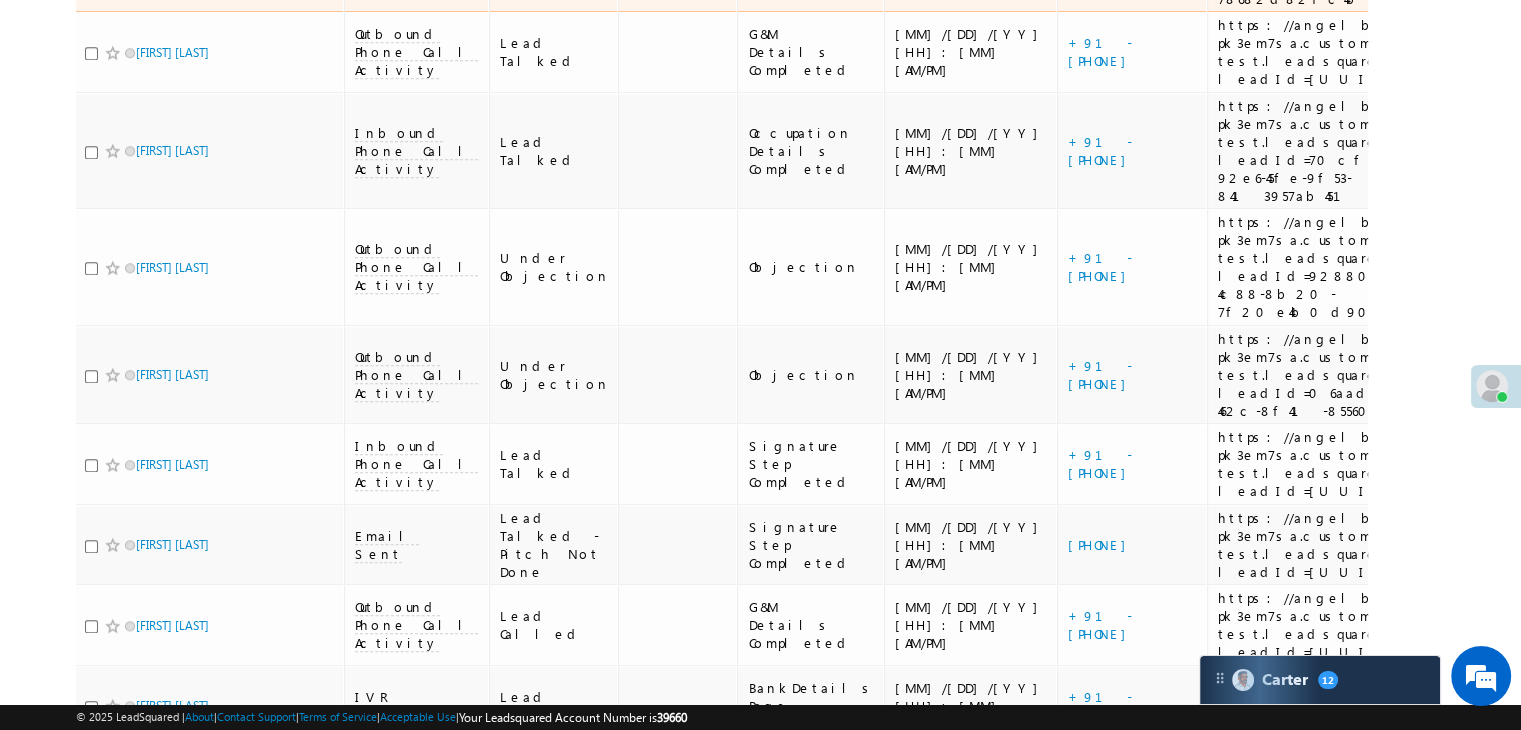click on "https://angelbroking1-pk3em7sa.customui-test.leadsquared.com?leadId=d8e071b9-83a7-429b-bd05-78682d82fc4b" at bounding box center (1351, -46) 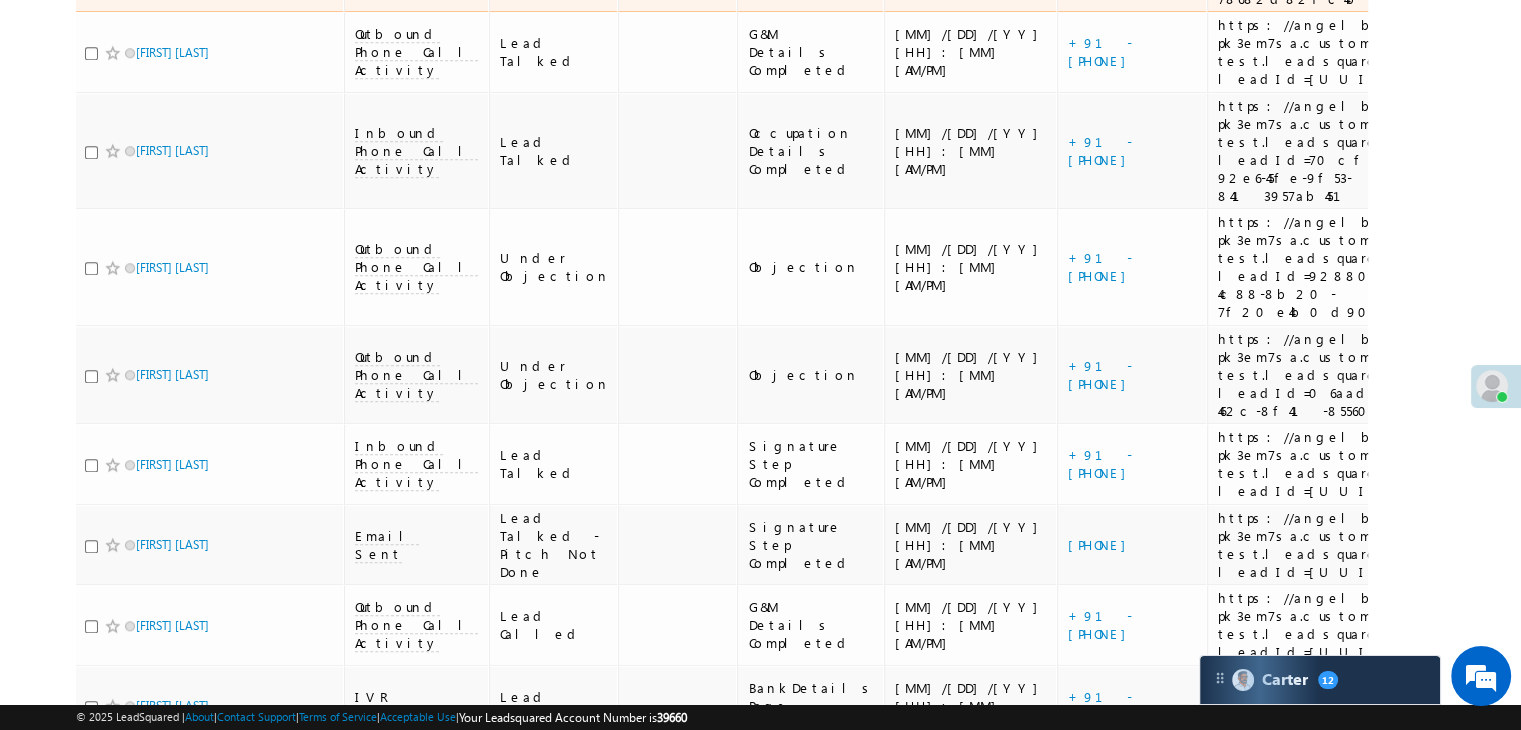 click on "https://angelbroking1-pk3em7sa.customui-test.leadsquared.com?leadId=d8e071b9-83a7-429b-bd05-78682d82fc4b" at bounding box center (1351, -46) 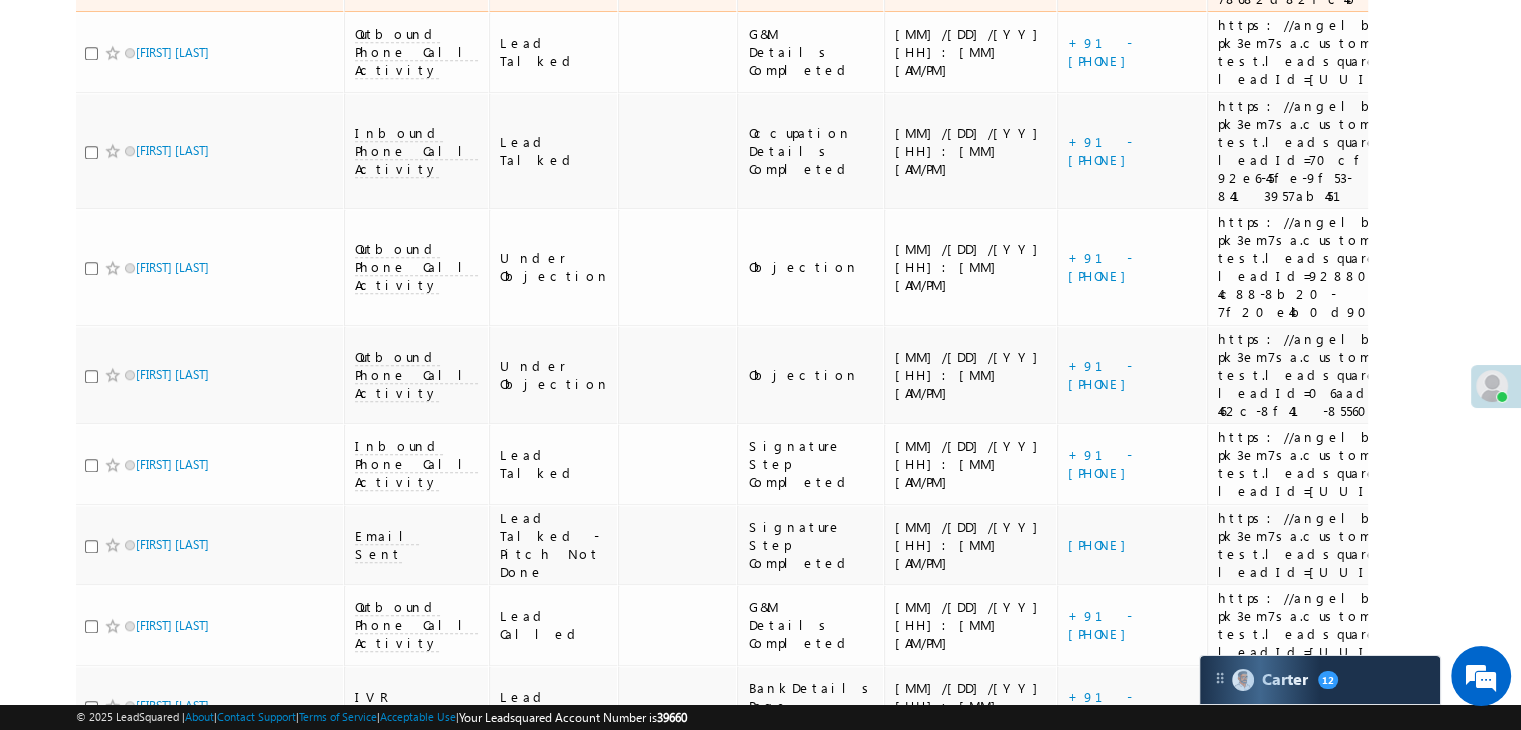 click on "https://angelbroking1-pk3em7sa.customui-test.leadsquared.com?leadId=d8e071b9-83a7-429b-bd05-78682d82fc4b" at bounding box center (1351, -46) 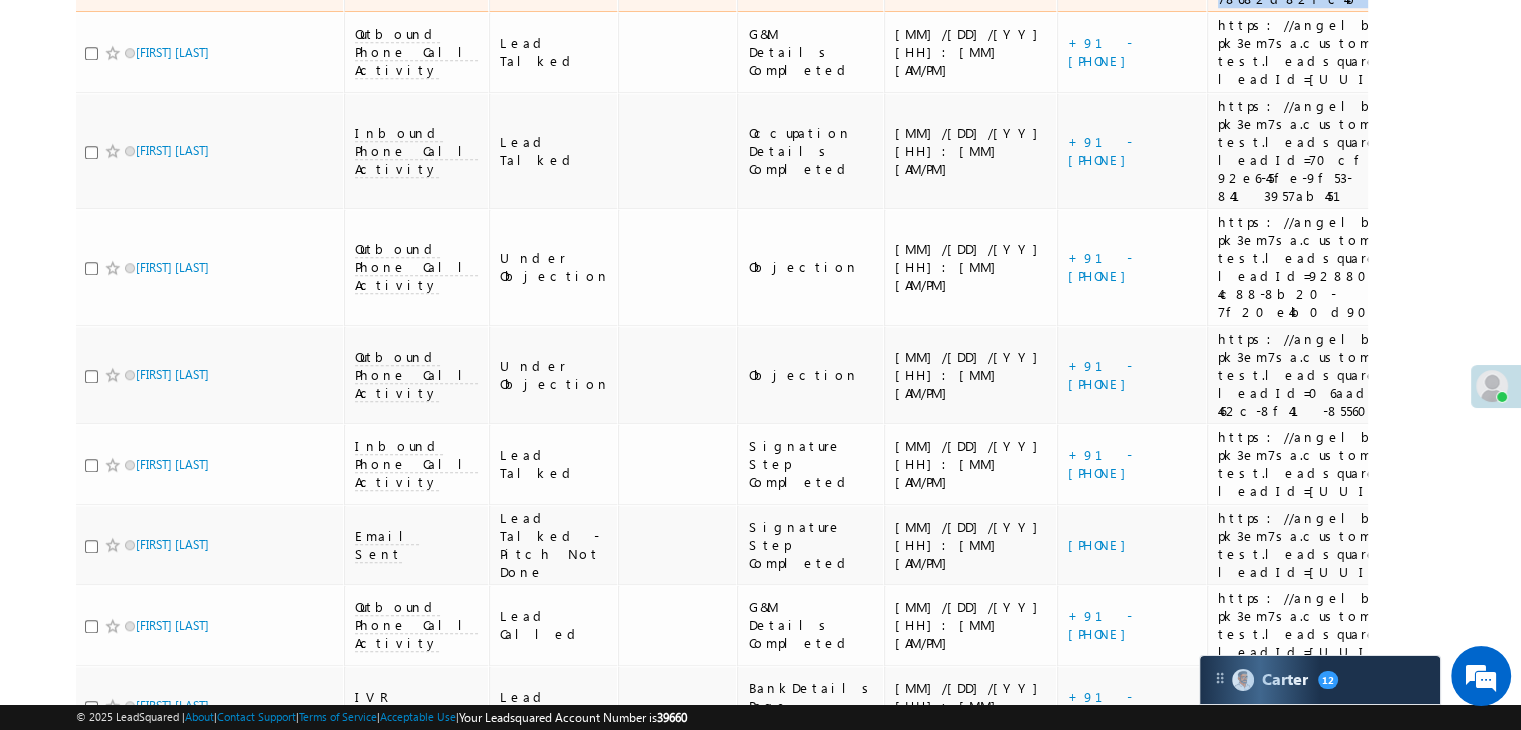 click on "https://angelbroking1-pk3em7sa.customui-test.leadsquared.com?leadId=d8e071b9-83a7-429b-bd05-78682d82fc4b" at bounding box center (1351, -46) 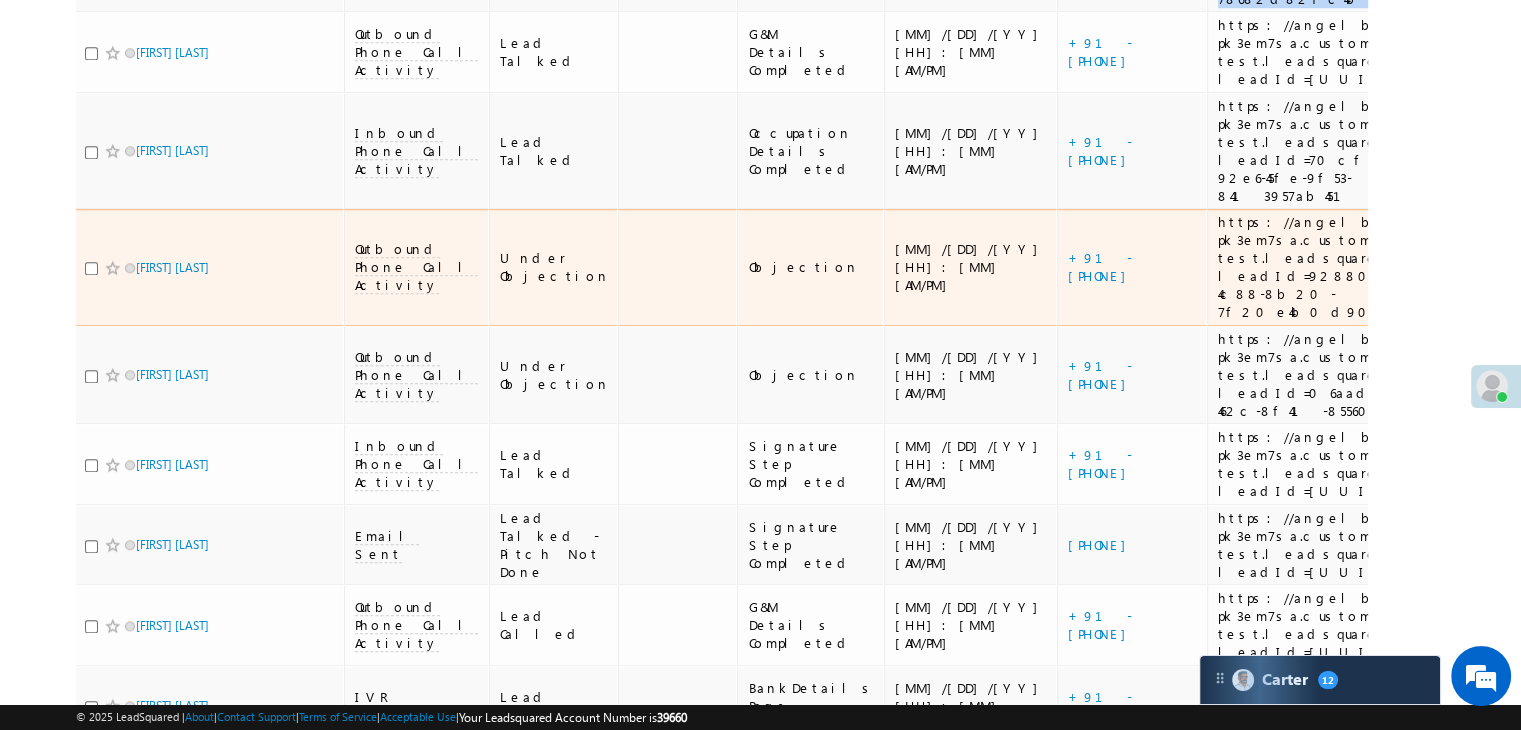 scroll, scrollTop: 2000, scrollLeft: 0, axis: vertical 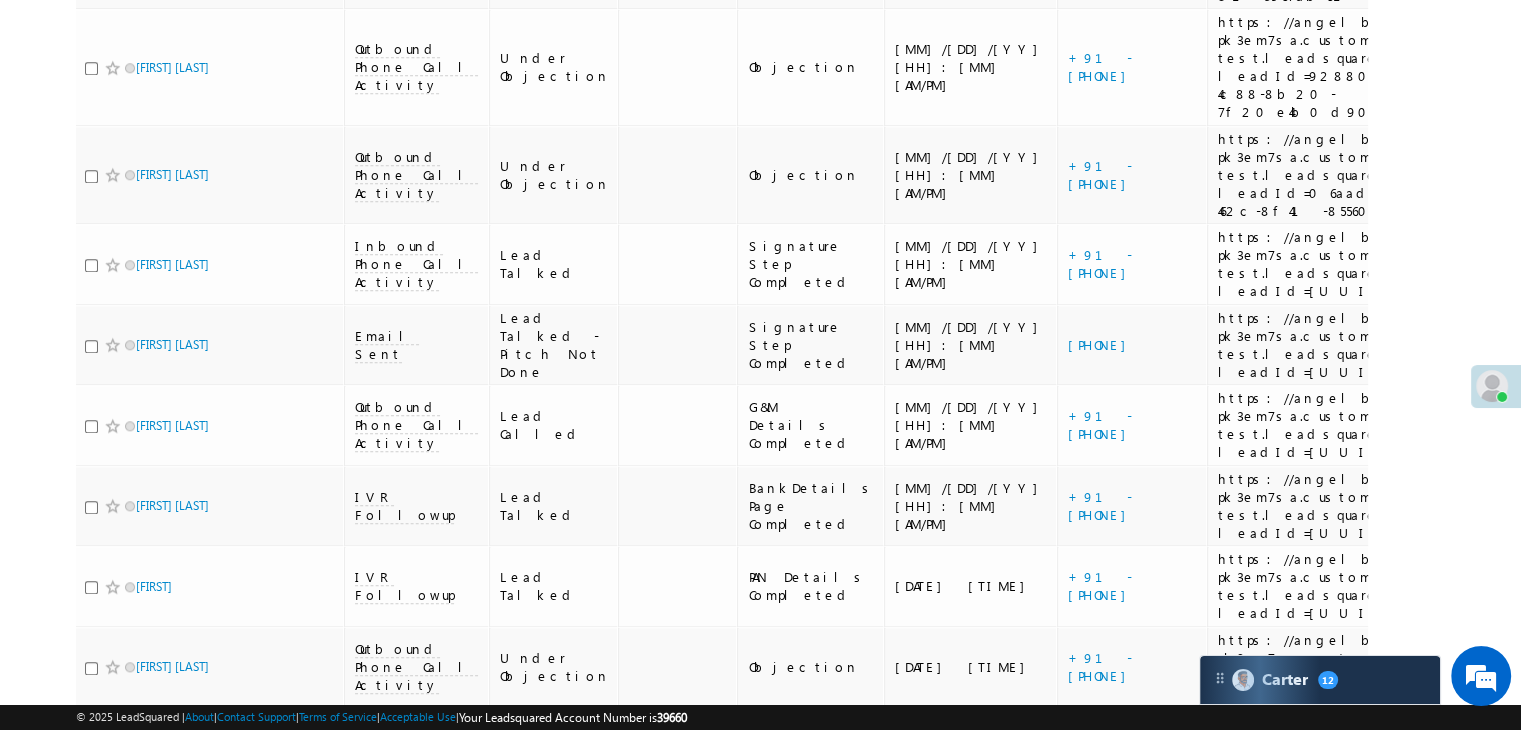 click on "https://angelbroking1-pk3em7sa.customui-test.leadsquared.com?leadId=[UUID]" at bounding box center [1351, -148] 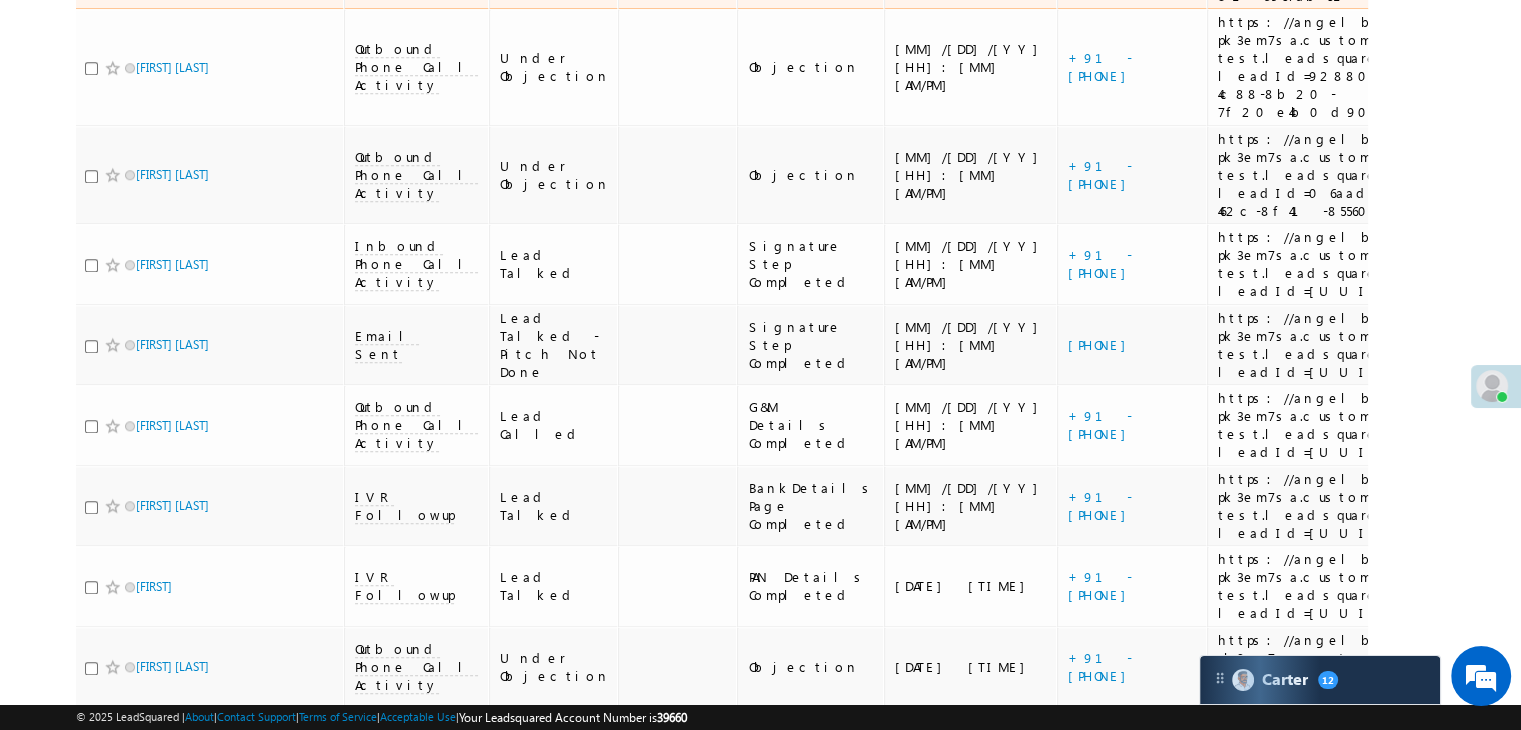 click on "https://angelbroking1-pk3em7sa.customui-test.leadsquared.com?leadId=[UUID]" at bounding box center (1351, -148) 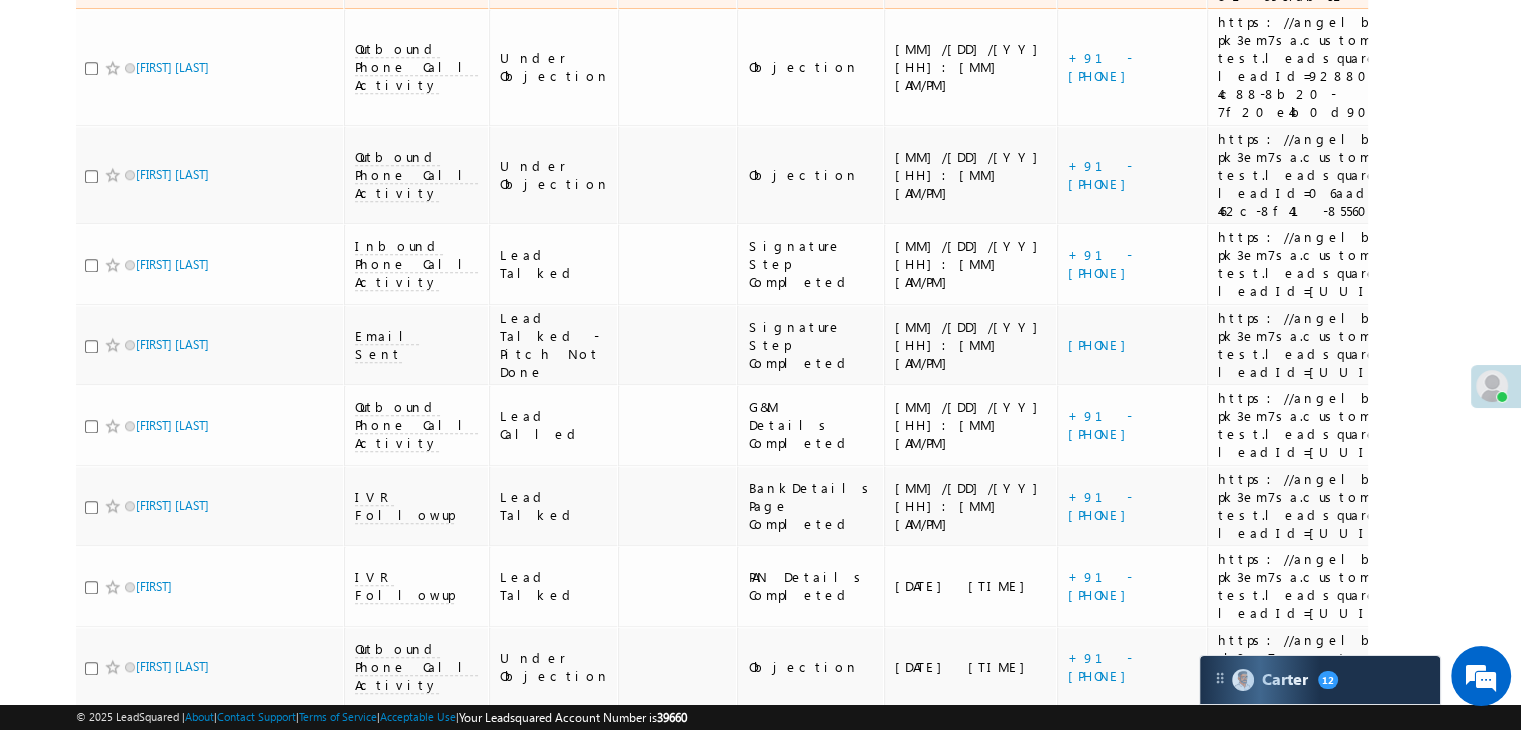 click on "https://angelbroking1-pk3em7sa.customui-test.leadsquared.com?leadId=[UUID]" at bounding box center [1351, -148] 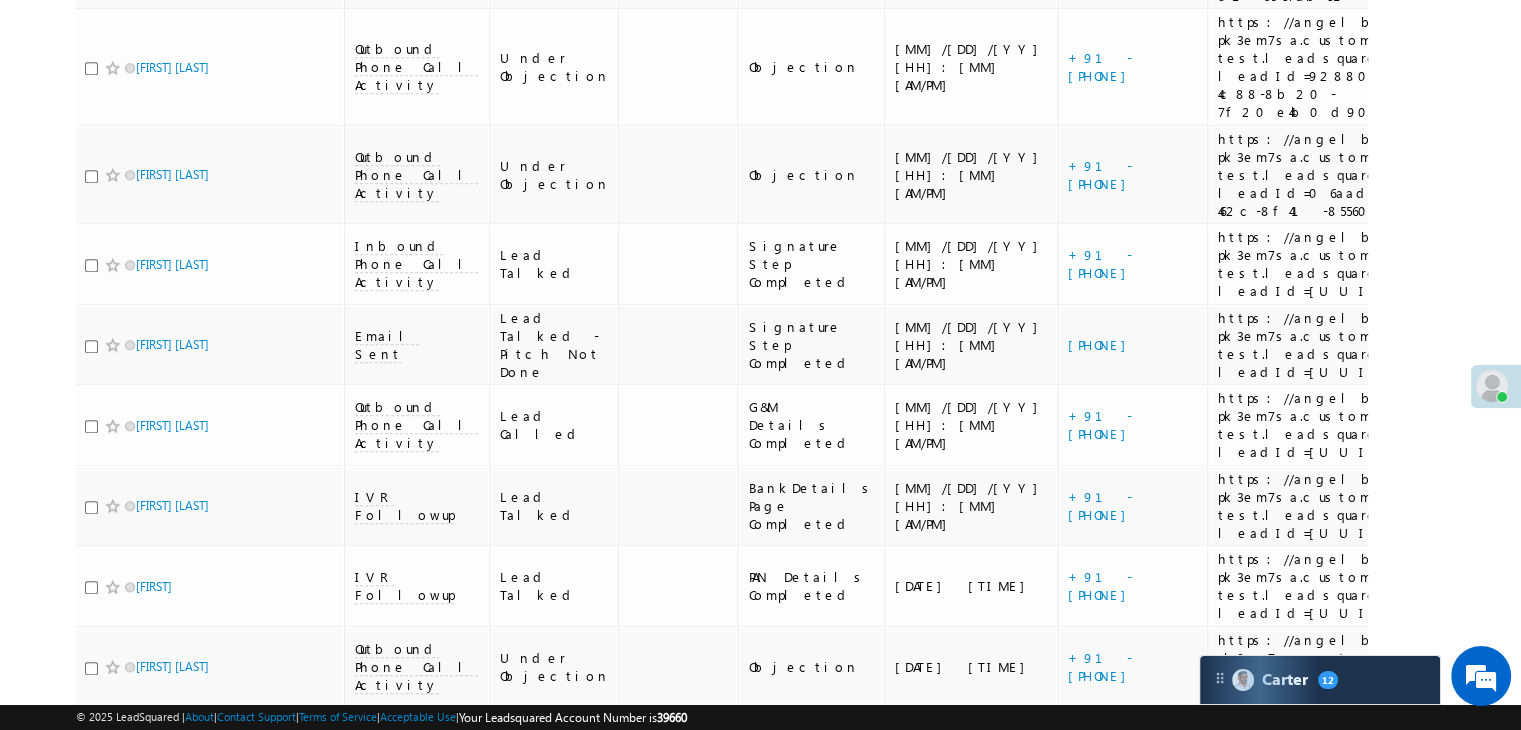 click on "https://angelbroking1-pk3em7sa.customui-test.leadsquared.com?leadId=[UUID]" at bounding box center (1351, -148) 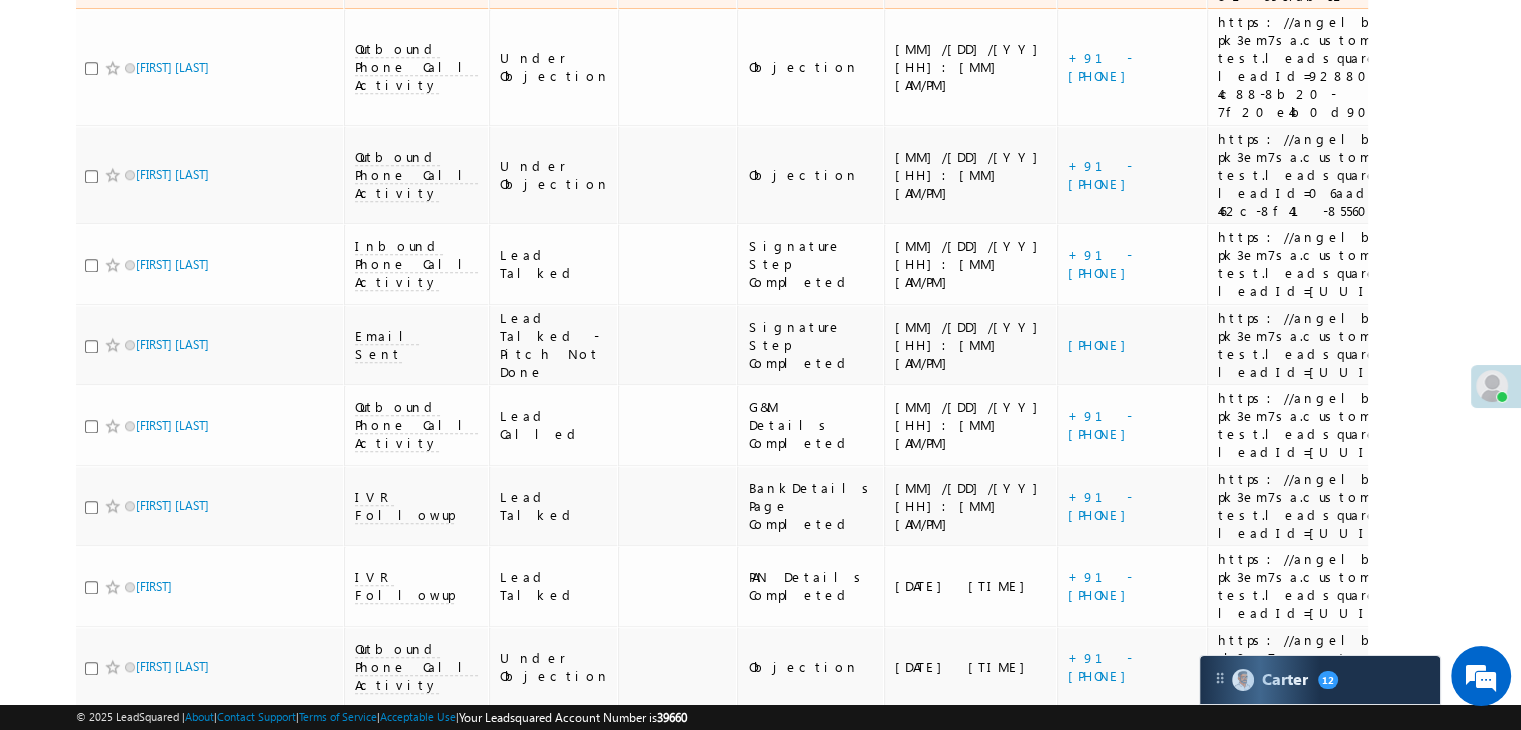 click on "https://angelbroking1-pk3em7sa.customui-test.leadsquared.com?leadId=70cf8b12-92e6-45fe-9f53-8413957ab451" at bounding box center [1351, -49] 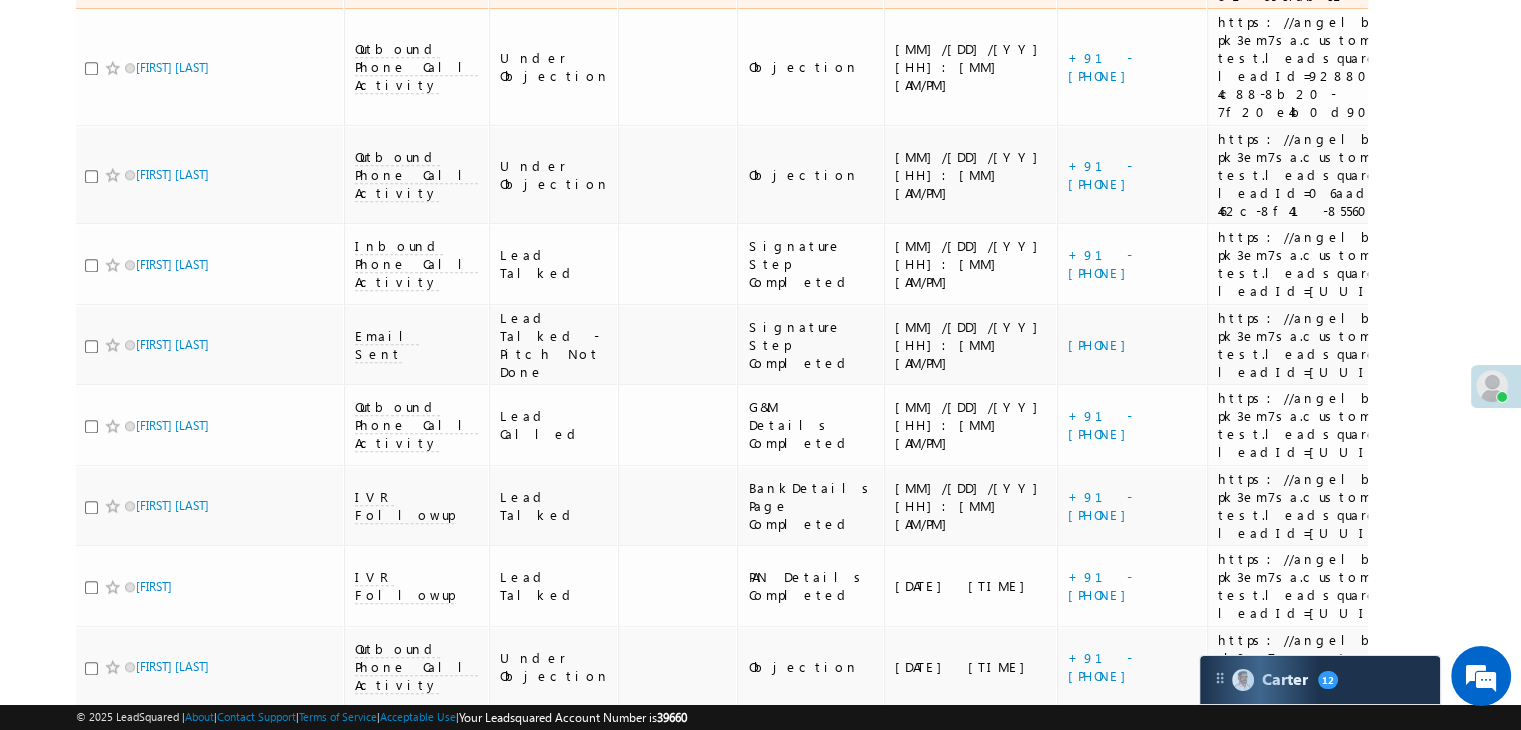 click on "https://angelbroking1-pk3em7sa.customui-test.leadsquared.com?leadId=70cf8b12-92e6-45fe-9f53-8413957ab451" at bounding box center (1351, -49) 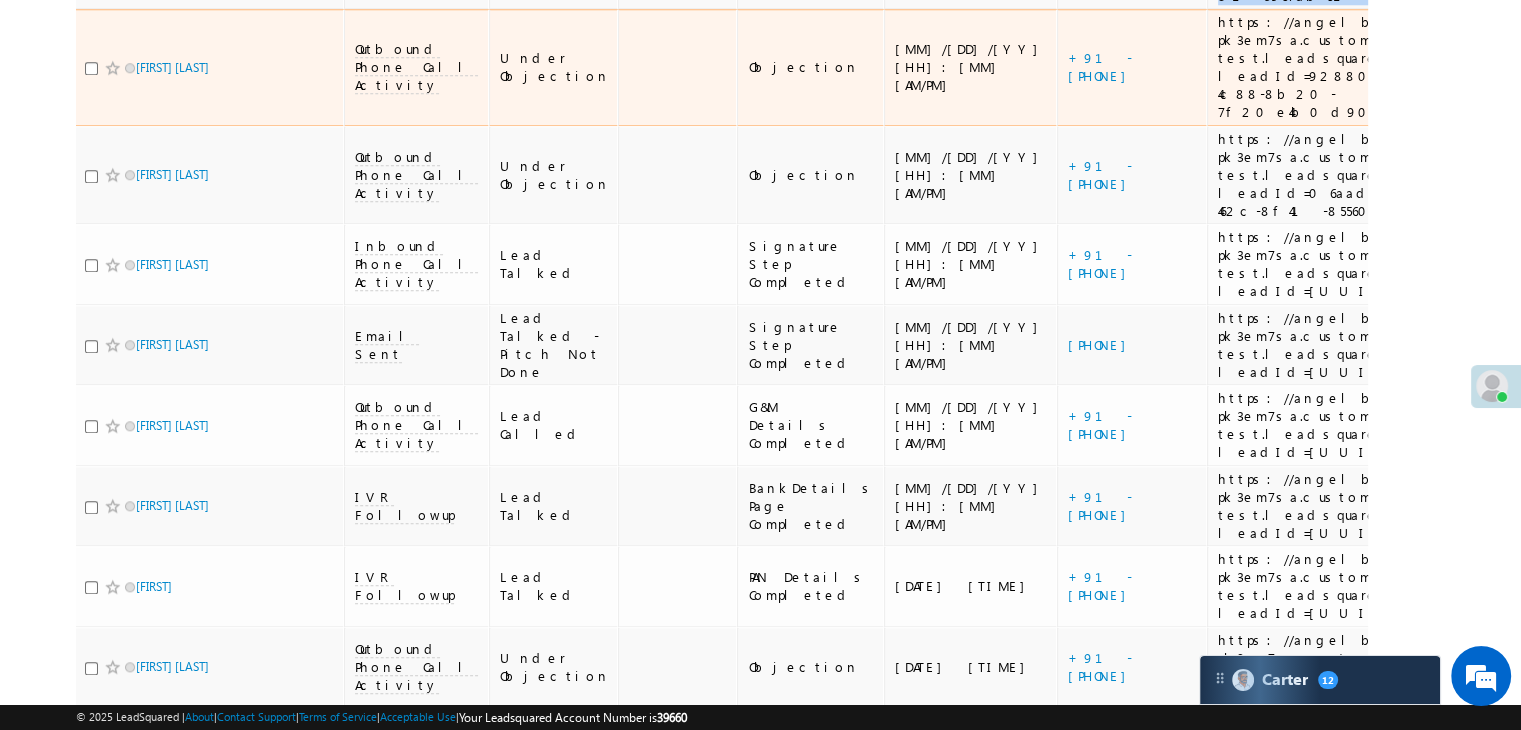 click on "https://angelbroking1-pk3em7sa.customui-test.leadsquared.com?leadId=92880ce7-7351-4c88-8b20-7f20e4b0d909" at bounding box center (1351, 67) 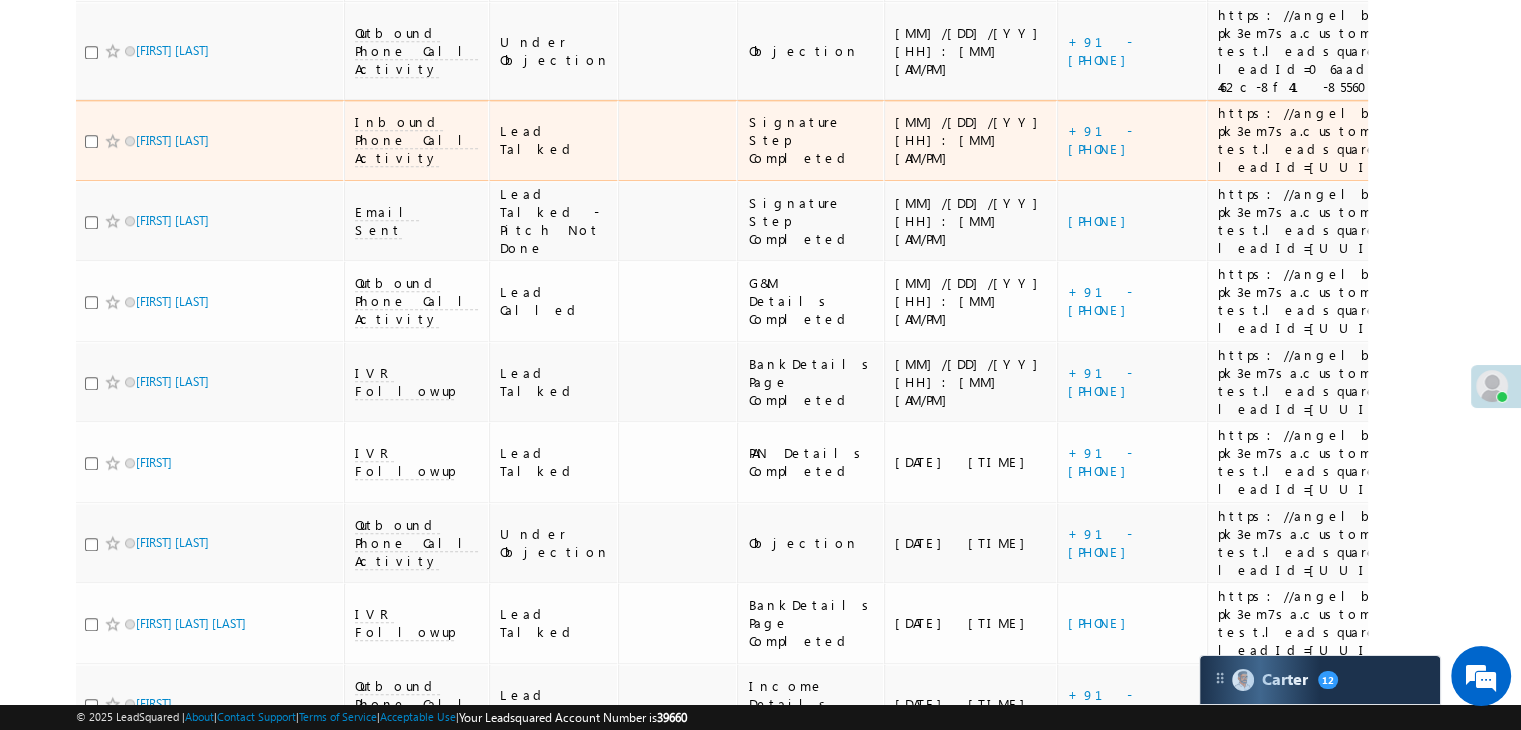 scroll, scrollTop: 2200, scrollLeft: 0, axis: vertical 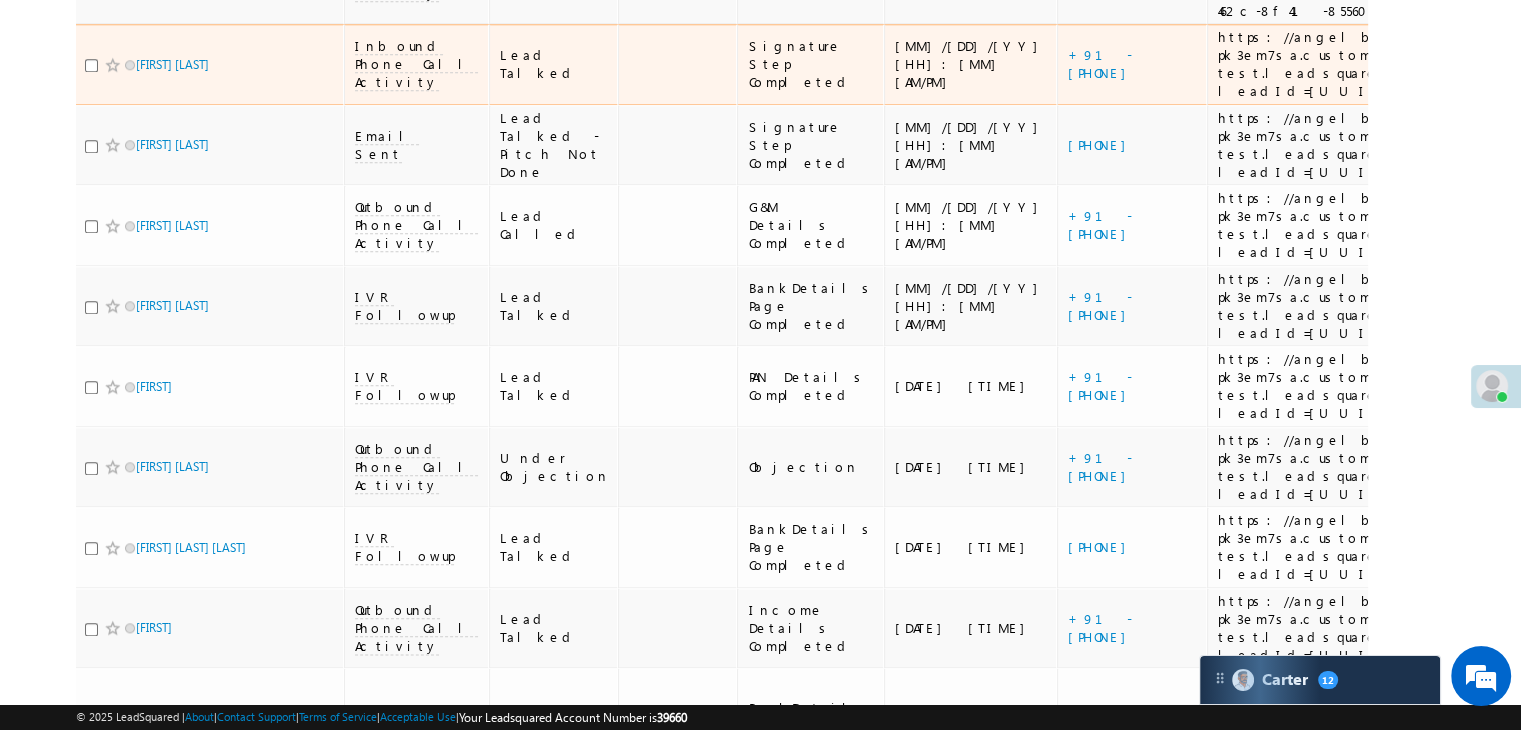 click on "https://angelbroking1-pk3em7sa.customui-test.leadsquared.com?leadId=[UUID]" at bounding box center (1351, 64) 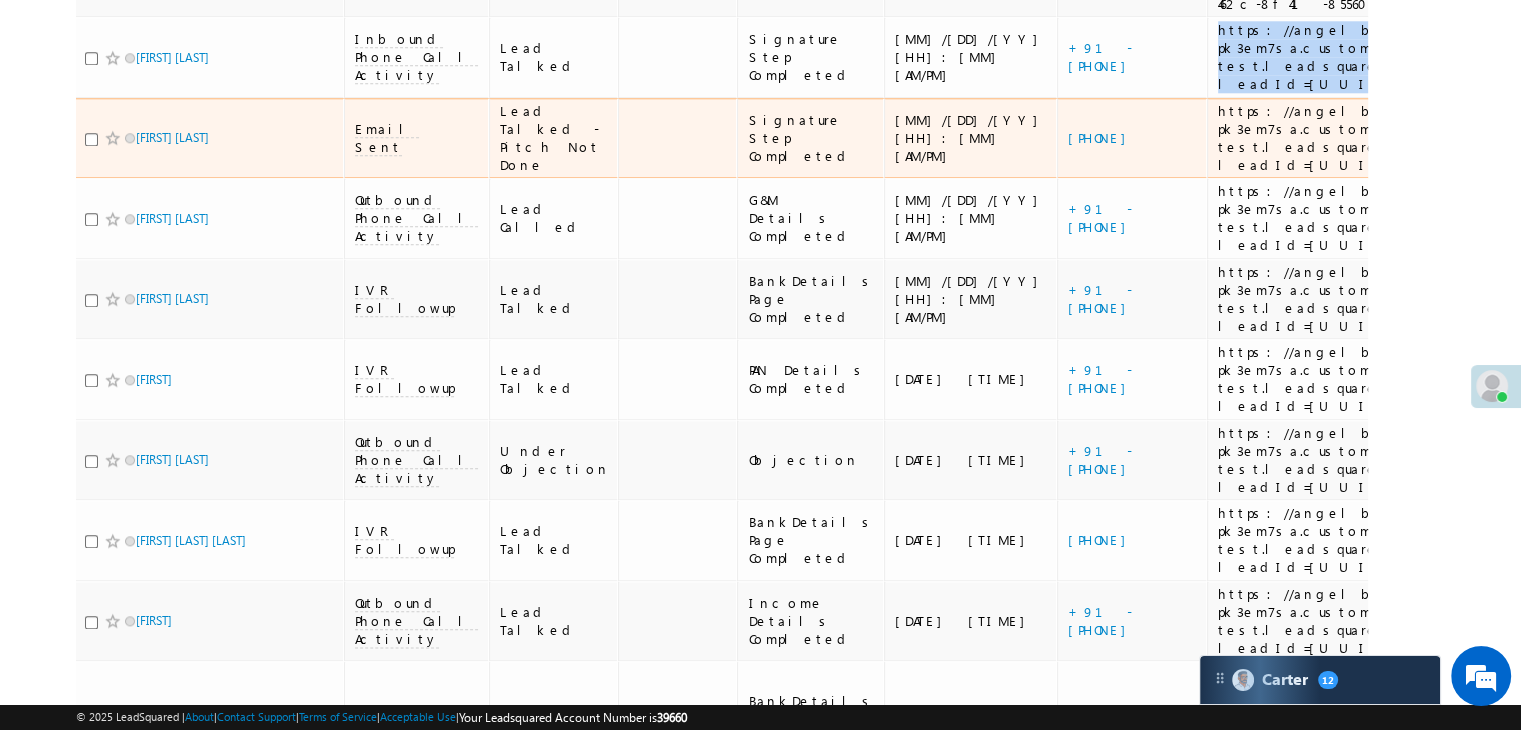 scroll, scrollTop: 2400, scrollLeft: 0, axis: vertical 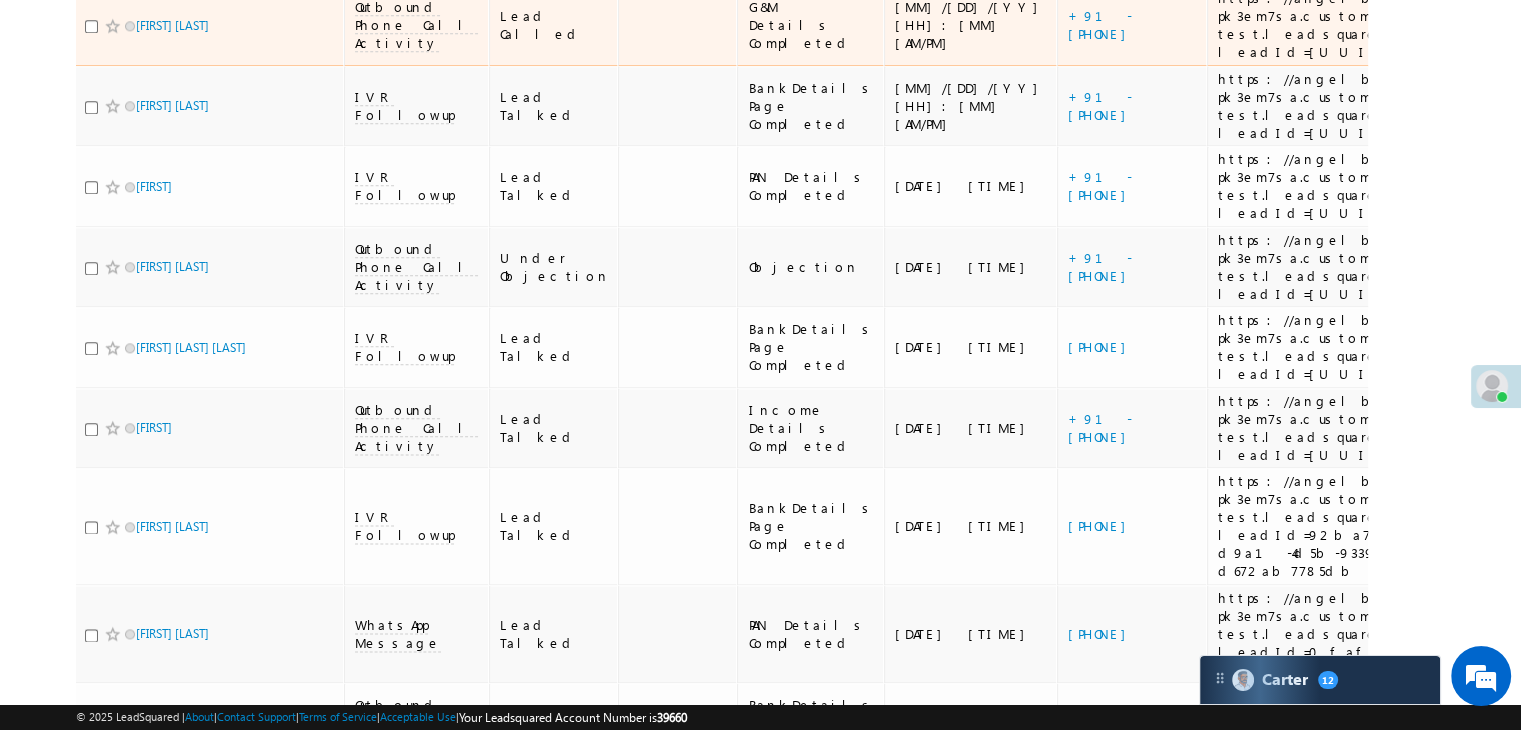 click on "https://angelbroking1-pk3em7sa.customui-test.leadsquared.com?leadId=[UUID]" at bounding box center (1351, -55) 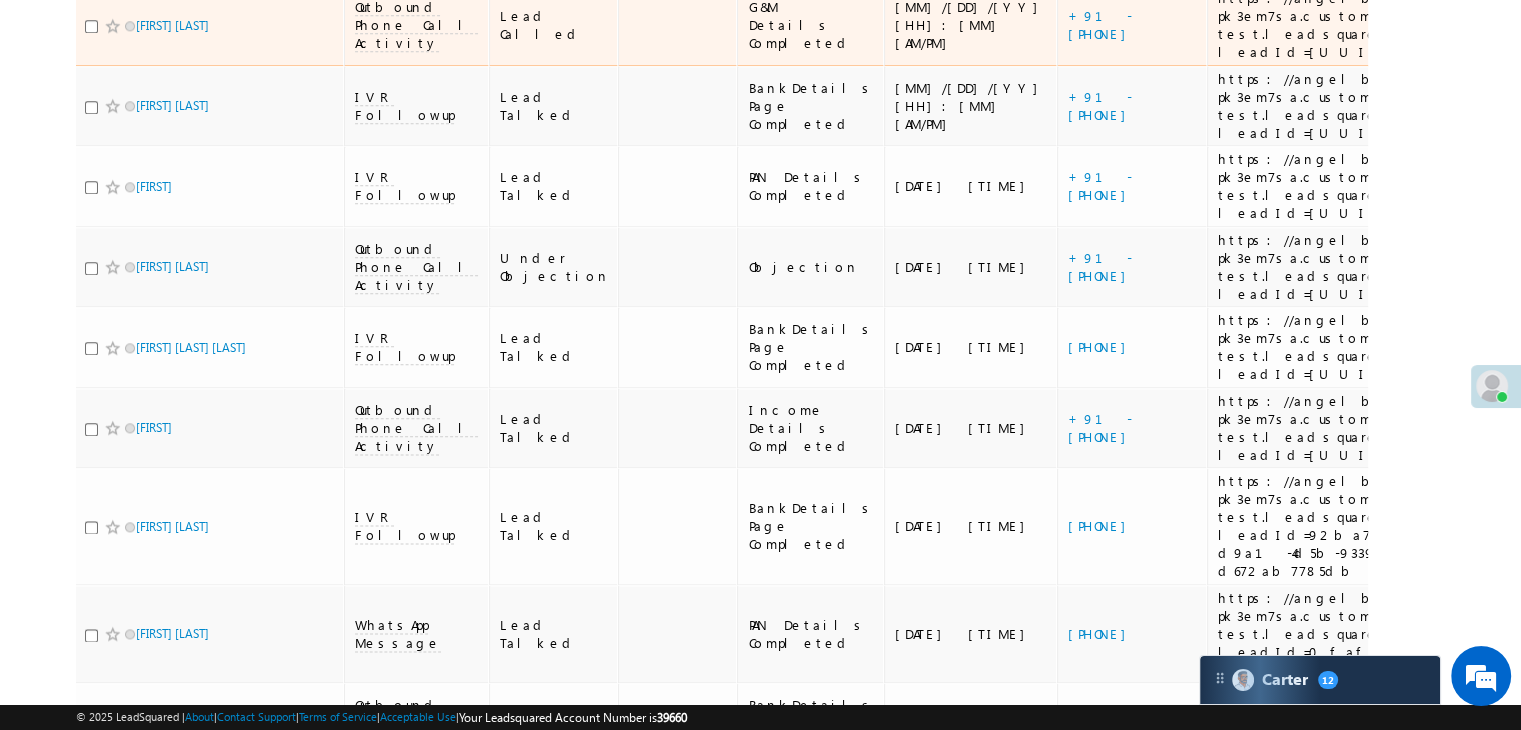 click on "https://angelbroking1-pk3em7sa.customui-test.leadsquared.com?leadId=[UUID]" at bounding box center [1351, -55] 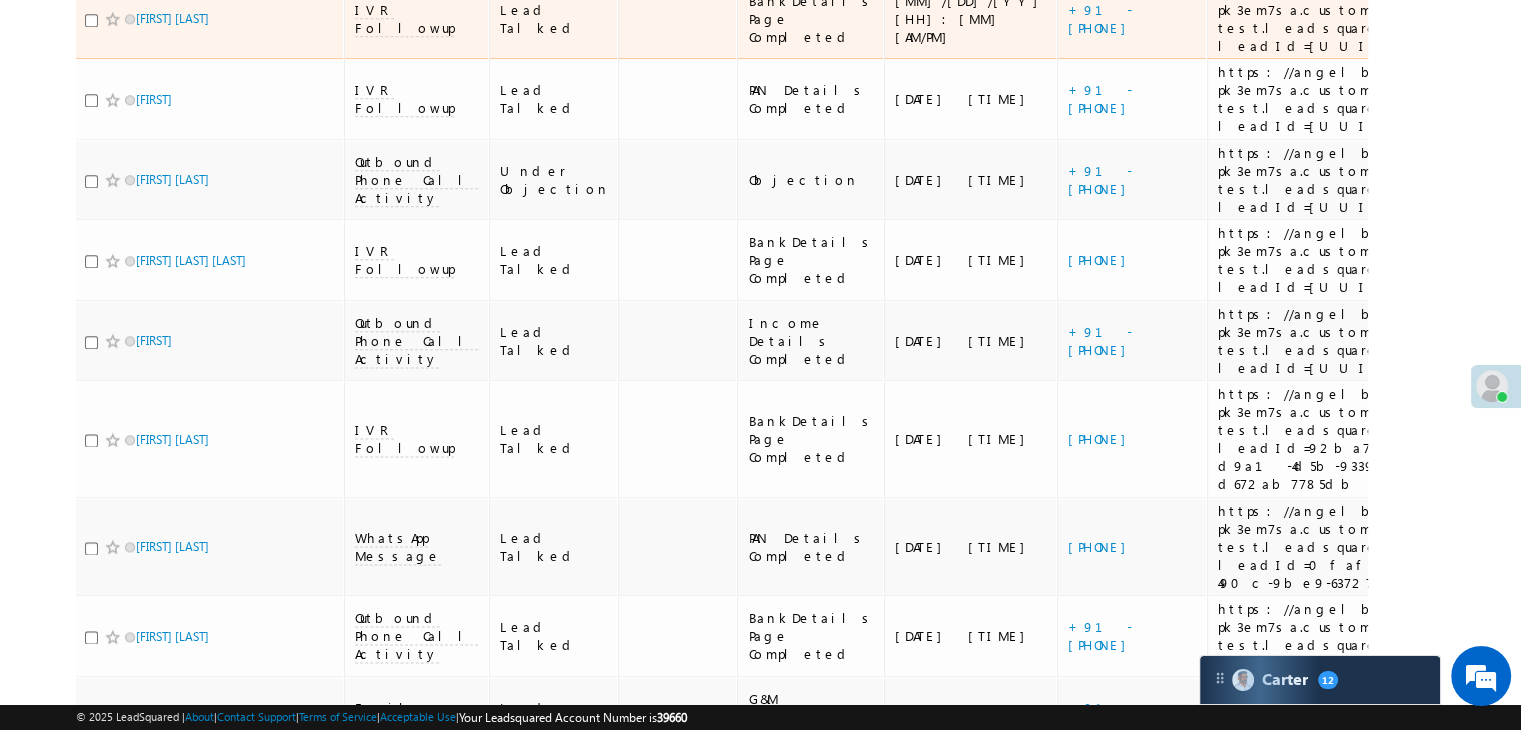 scroll, scrollTop: 2600, scrollLeft: 0, axis: vertical 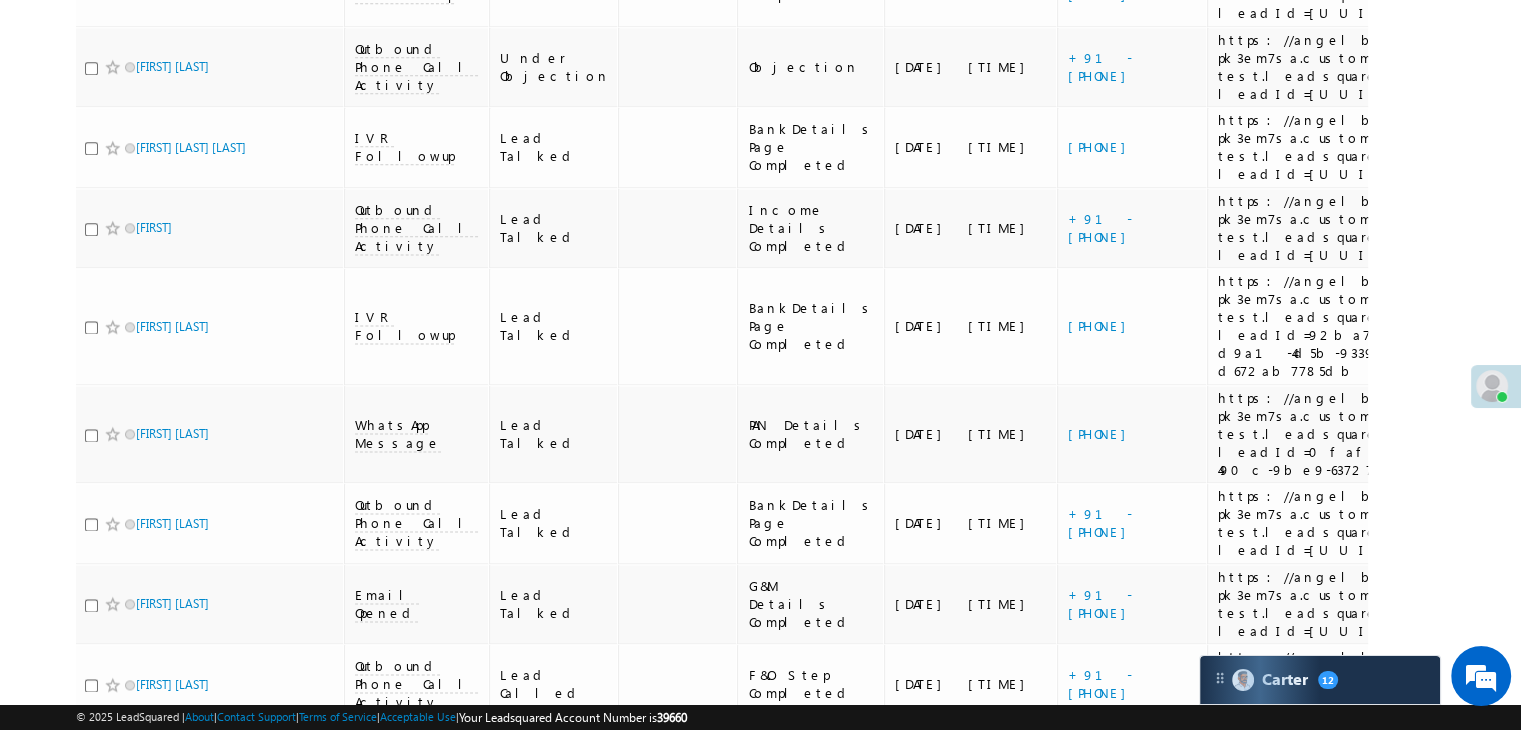 click on "https://angelbroking1-pk3em7sa.customui-test.leadsquared.com?leadId=[UUID]" at bounding box center (1351, -175) 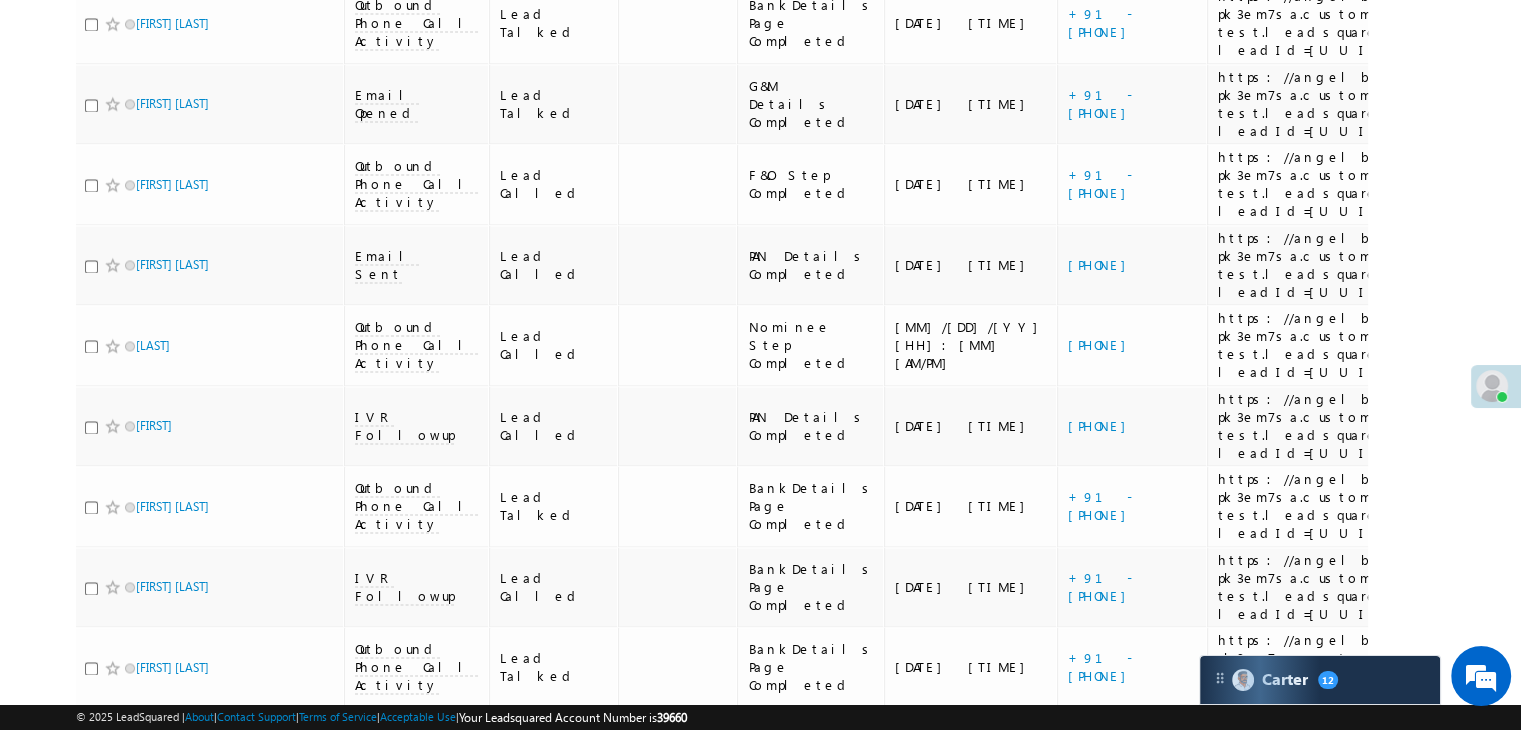 scroll, scrollTop: 3200, scrollLeft: 0, axis: vertical 